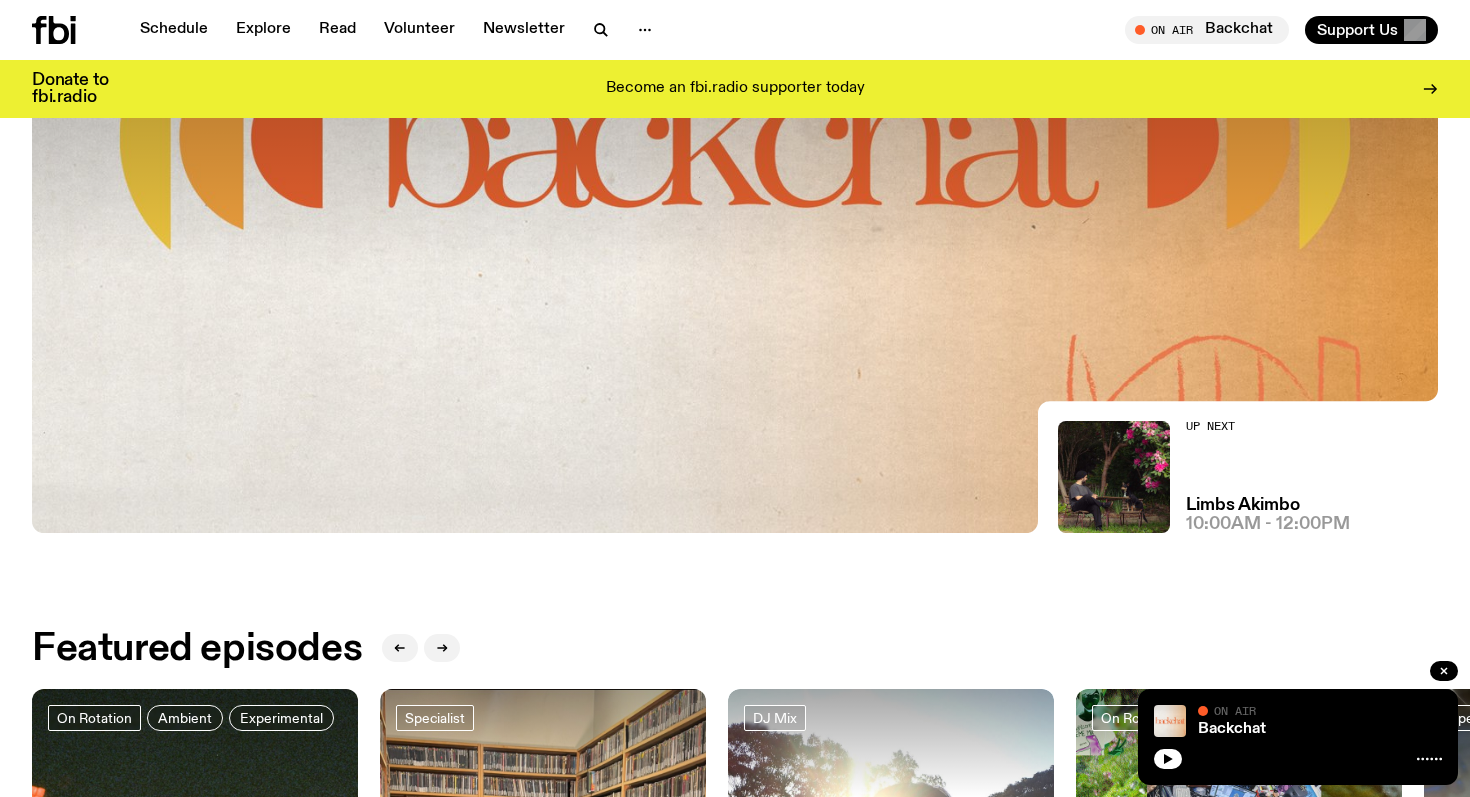 scroll, scrollTop: 0, scrollLeft: 0, axis: both 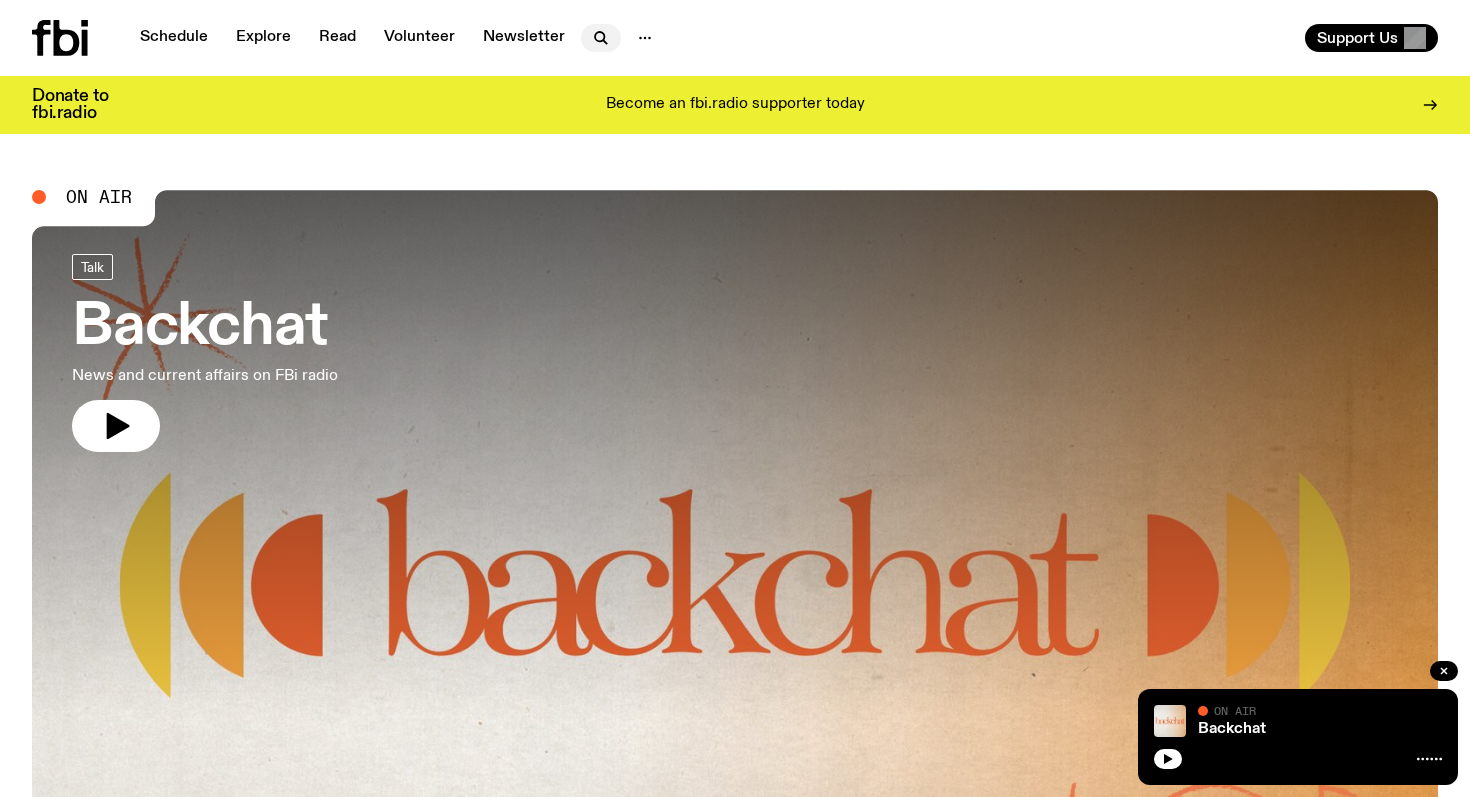 click at bounding box center (601, 38) 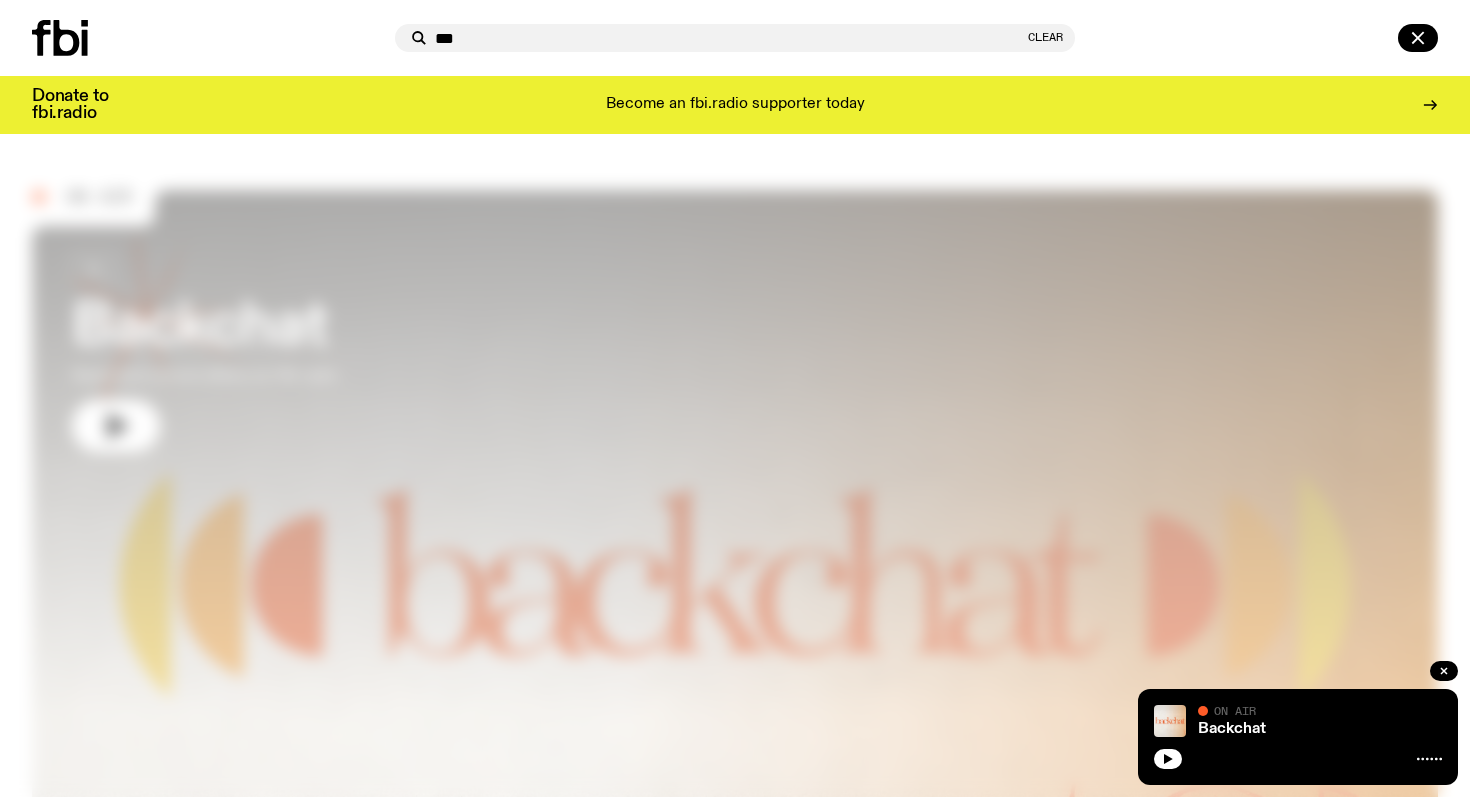 type on "***" 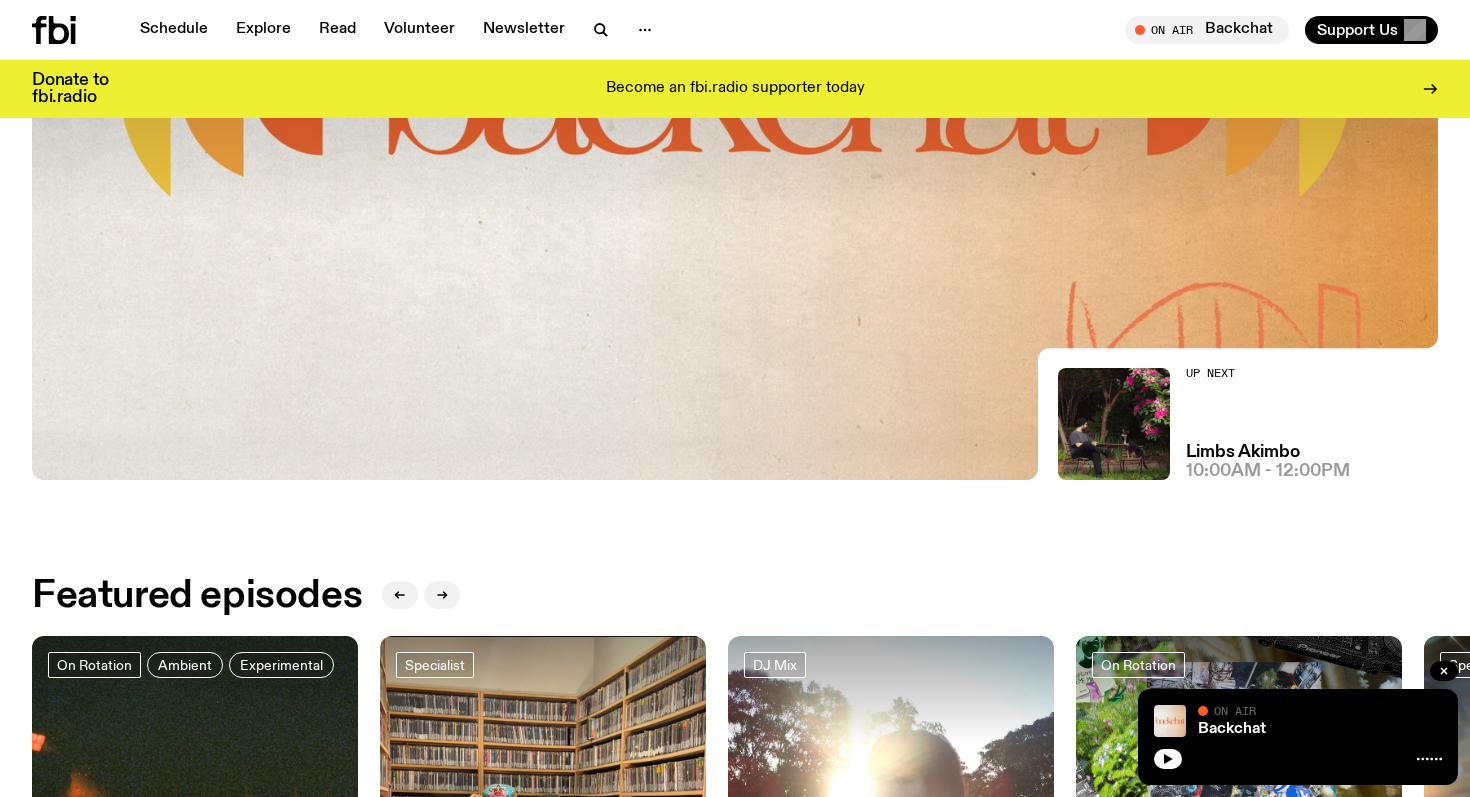 scroll, scrollTop: 0, scrollLeft: 0, axis: both 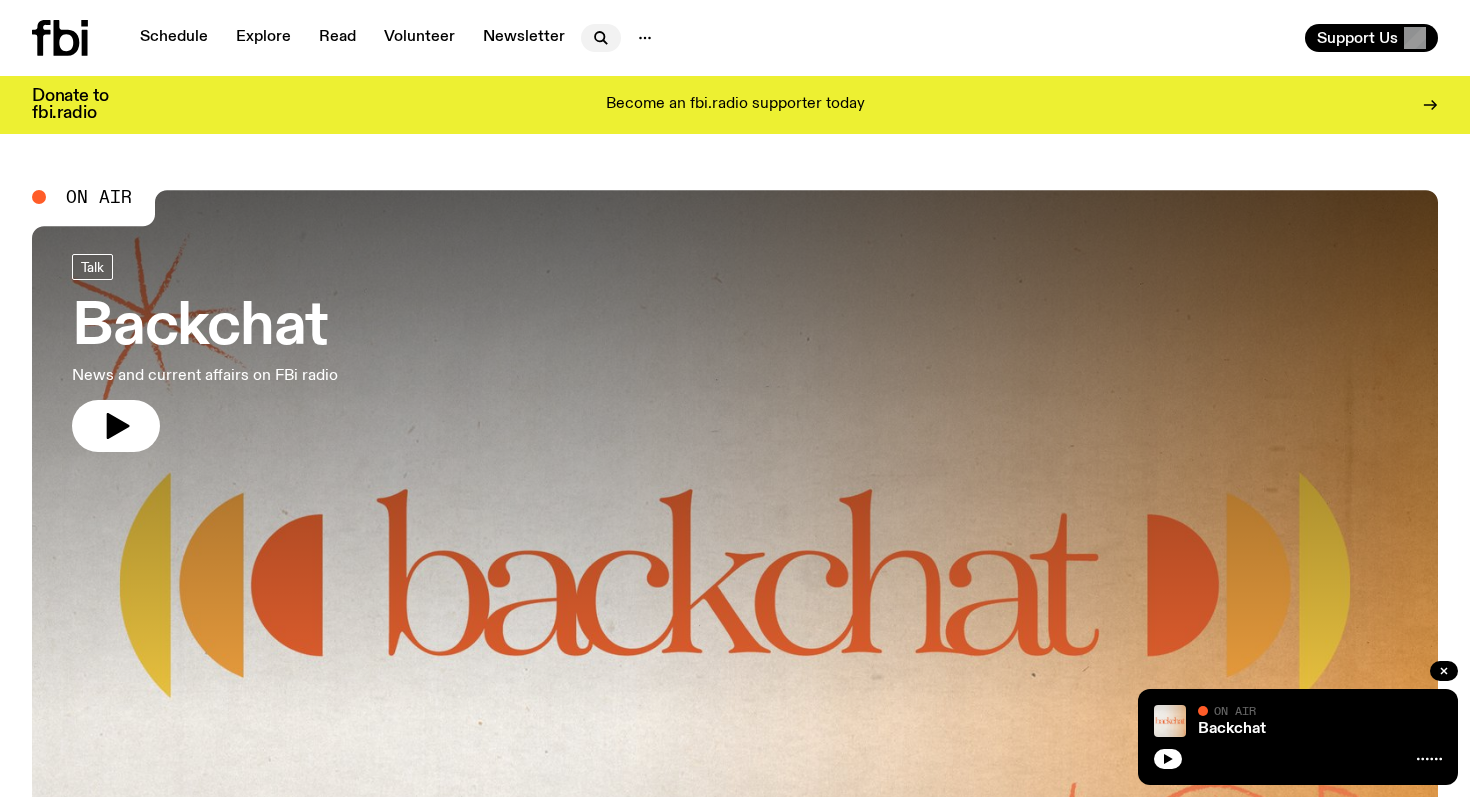 click 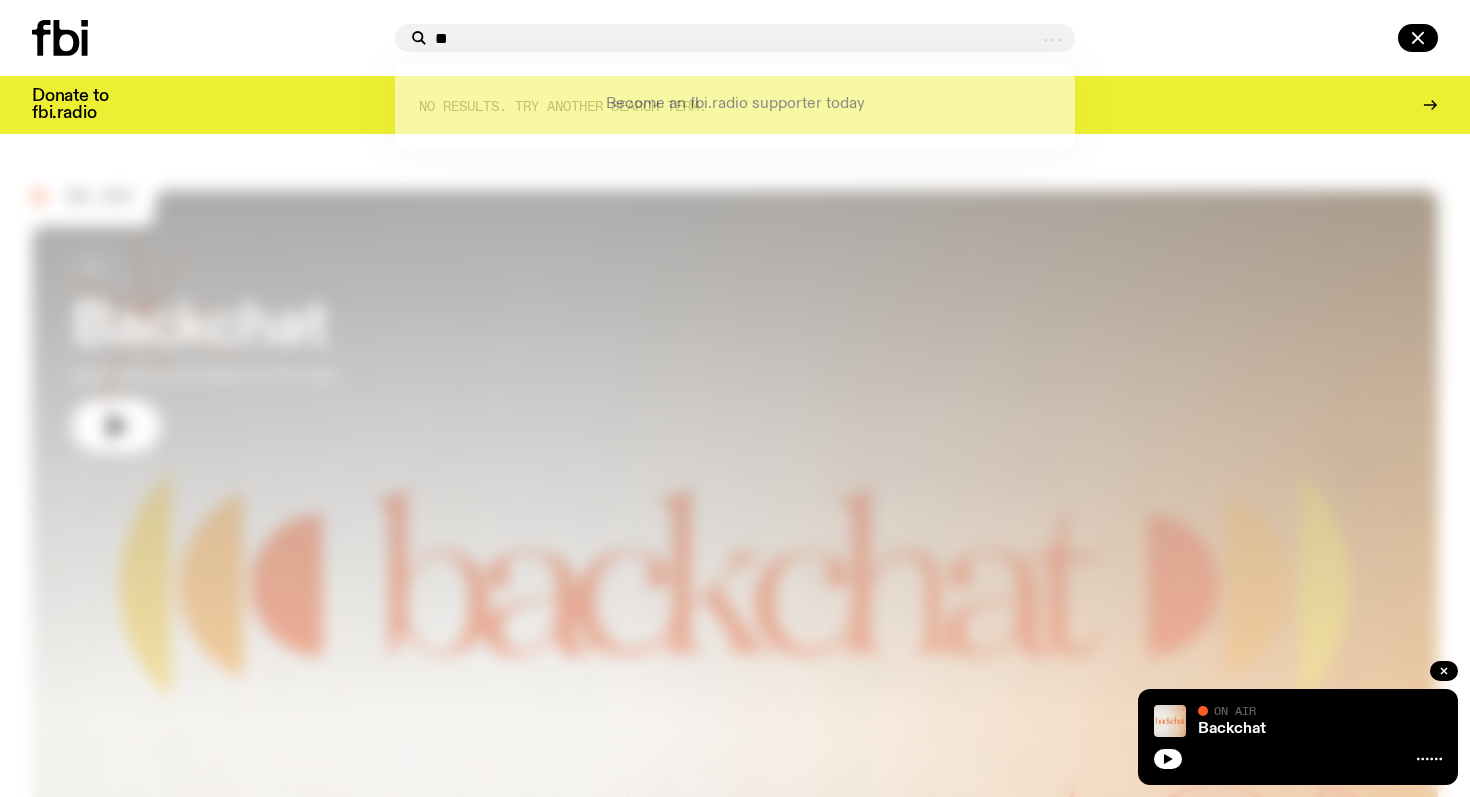 type on "*" 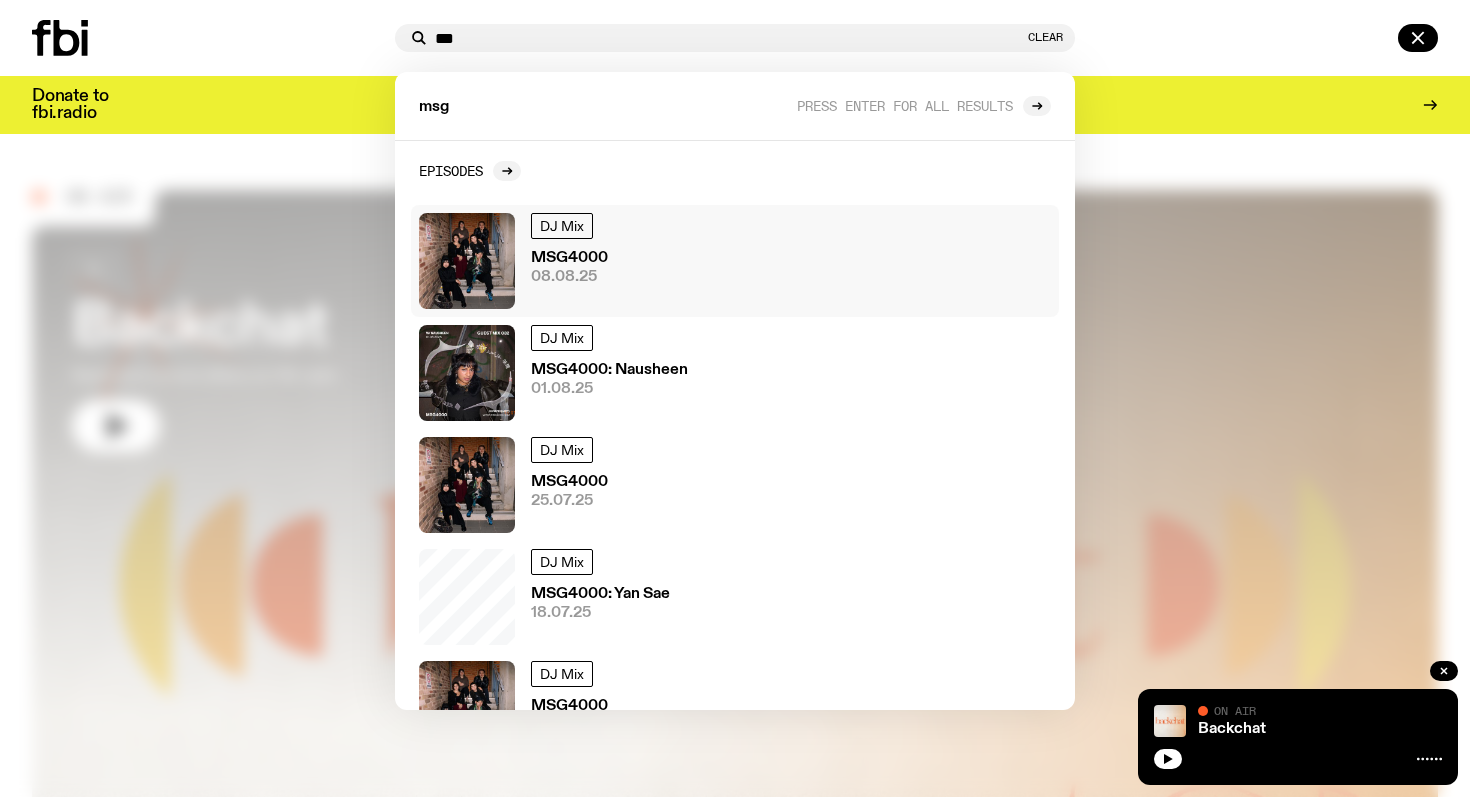 type on "***" 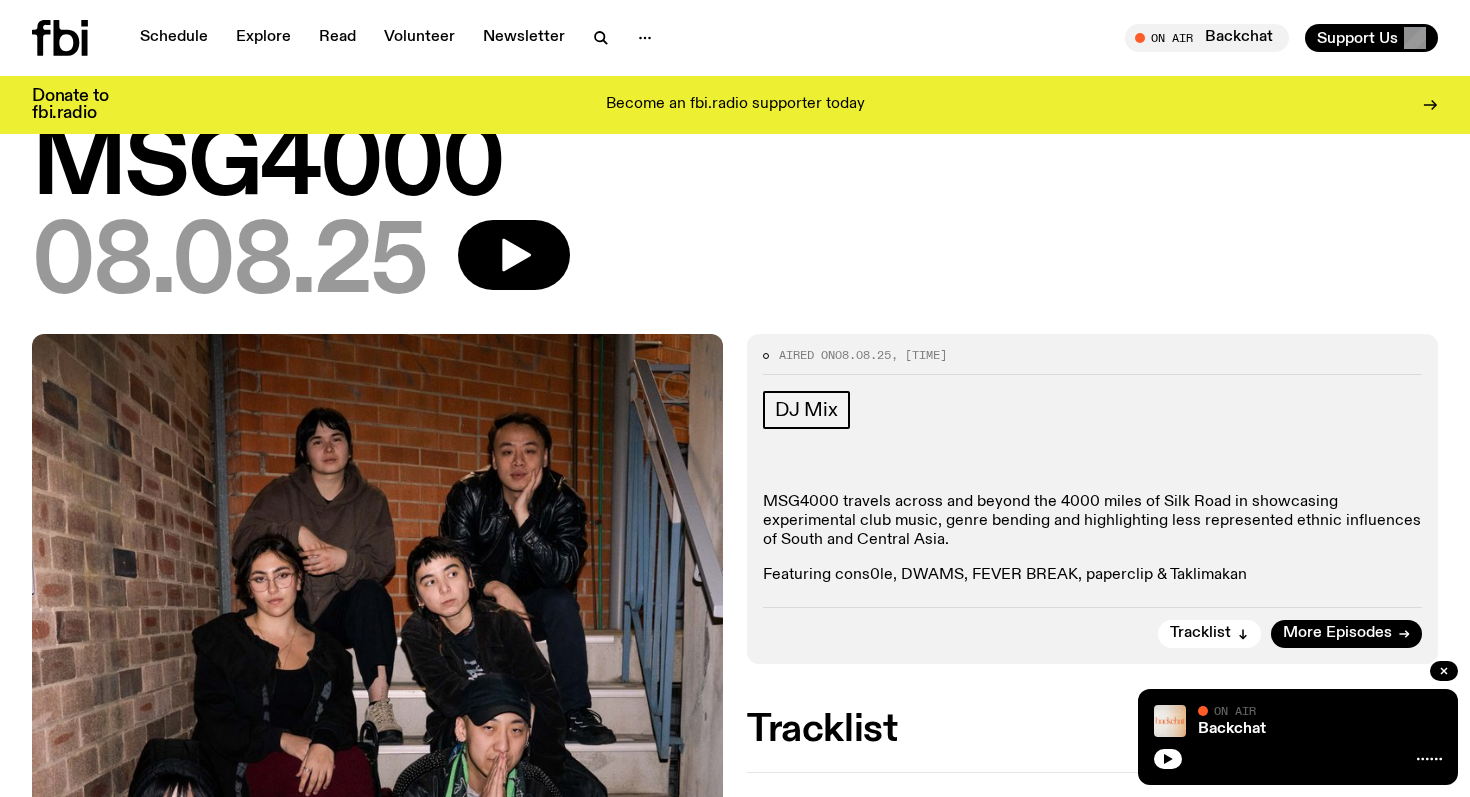 scroll, scrollTop: 0, scrollLeft: 0, axis: both 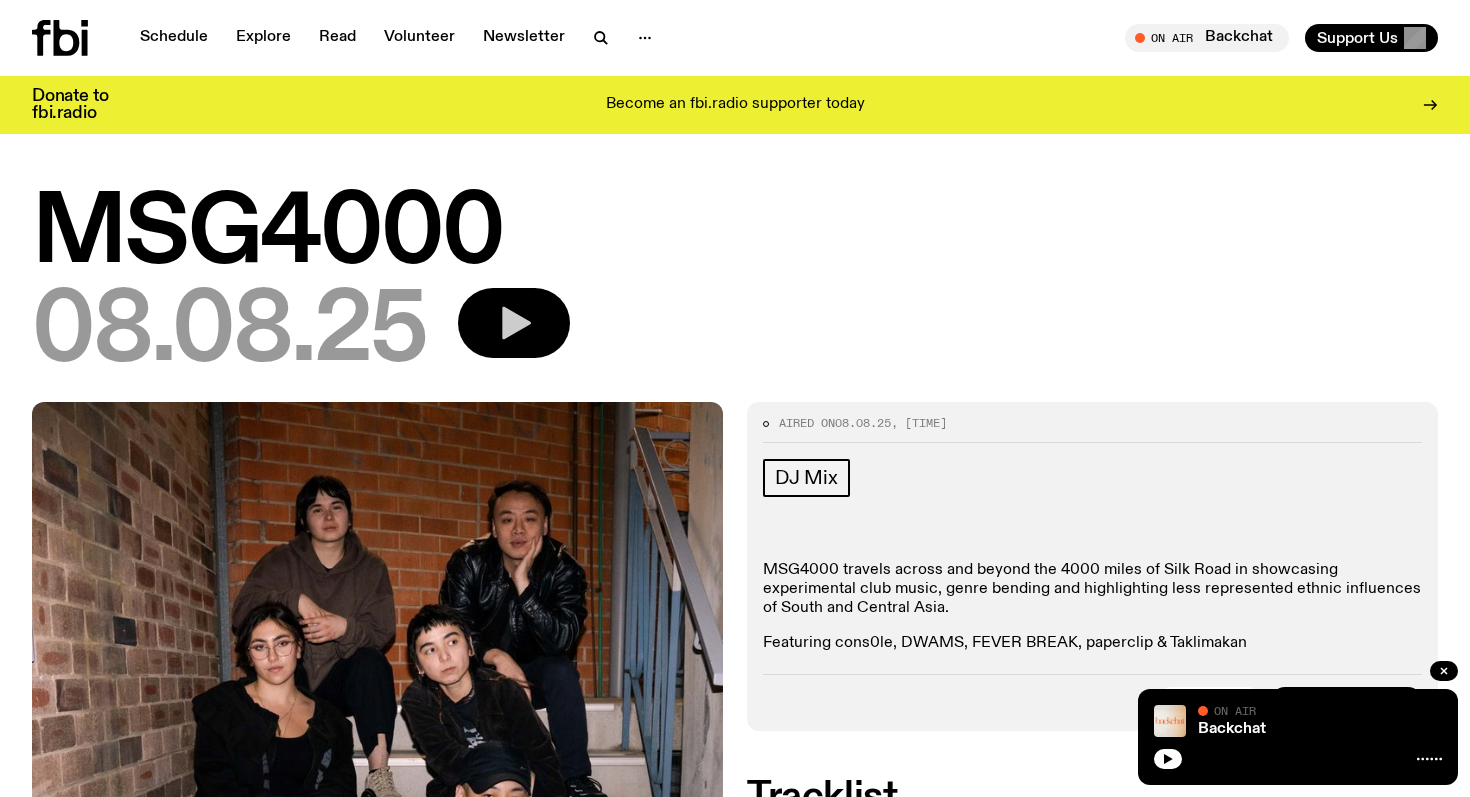 click 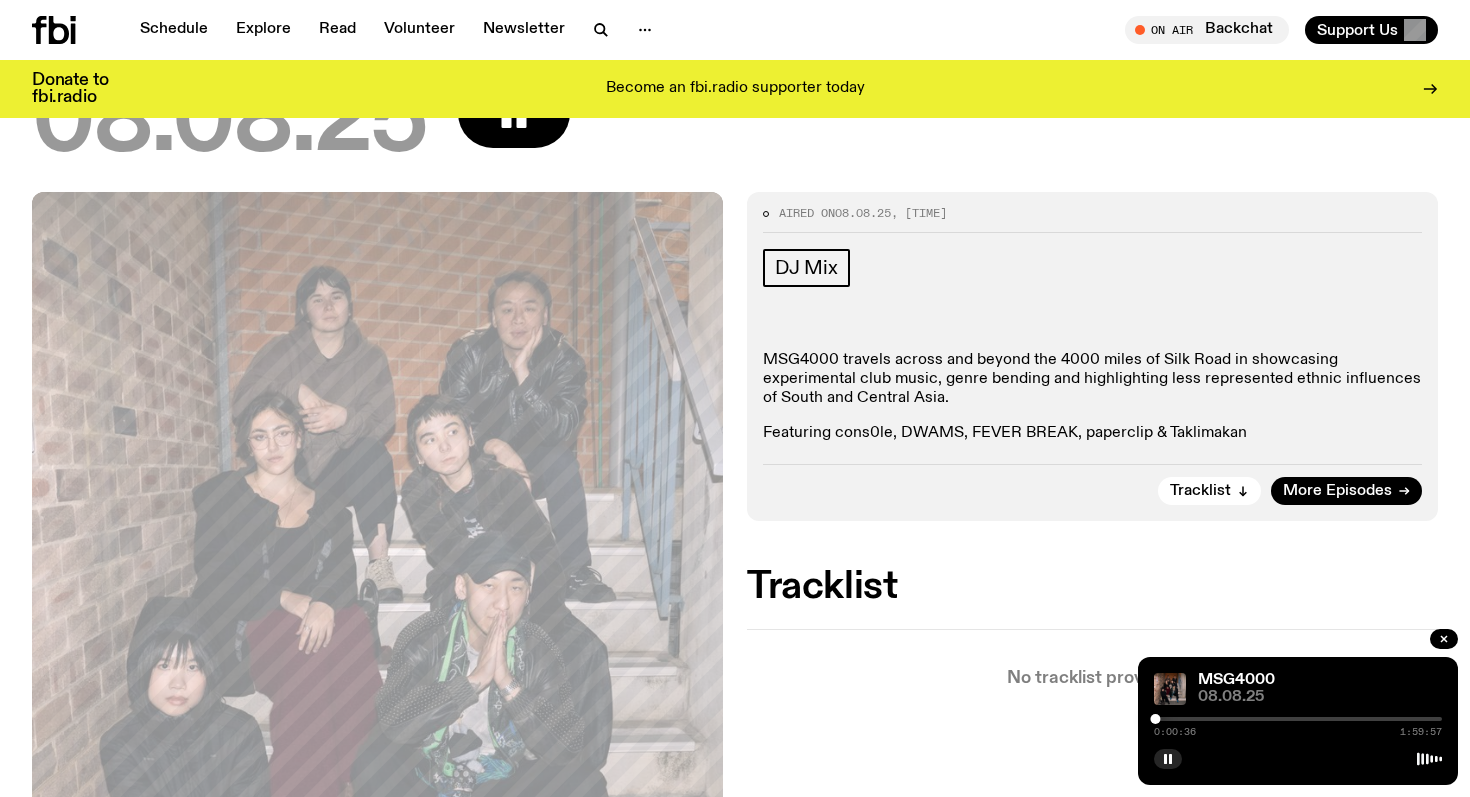 scroll, scrollTop: 195, scrollLeft: 0, axis: vertical 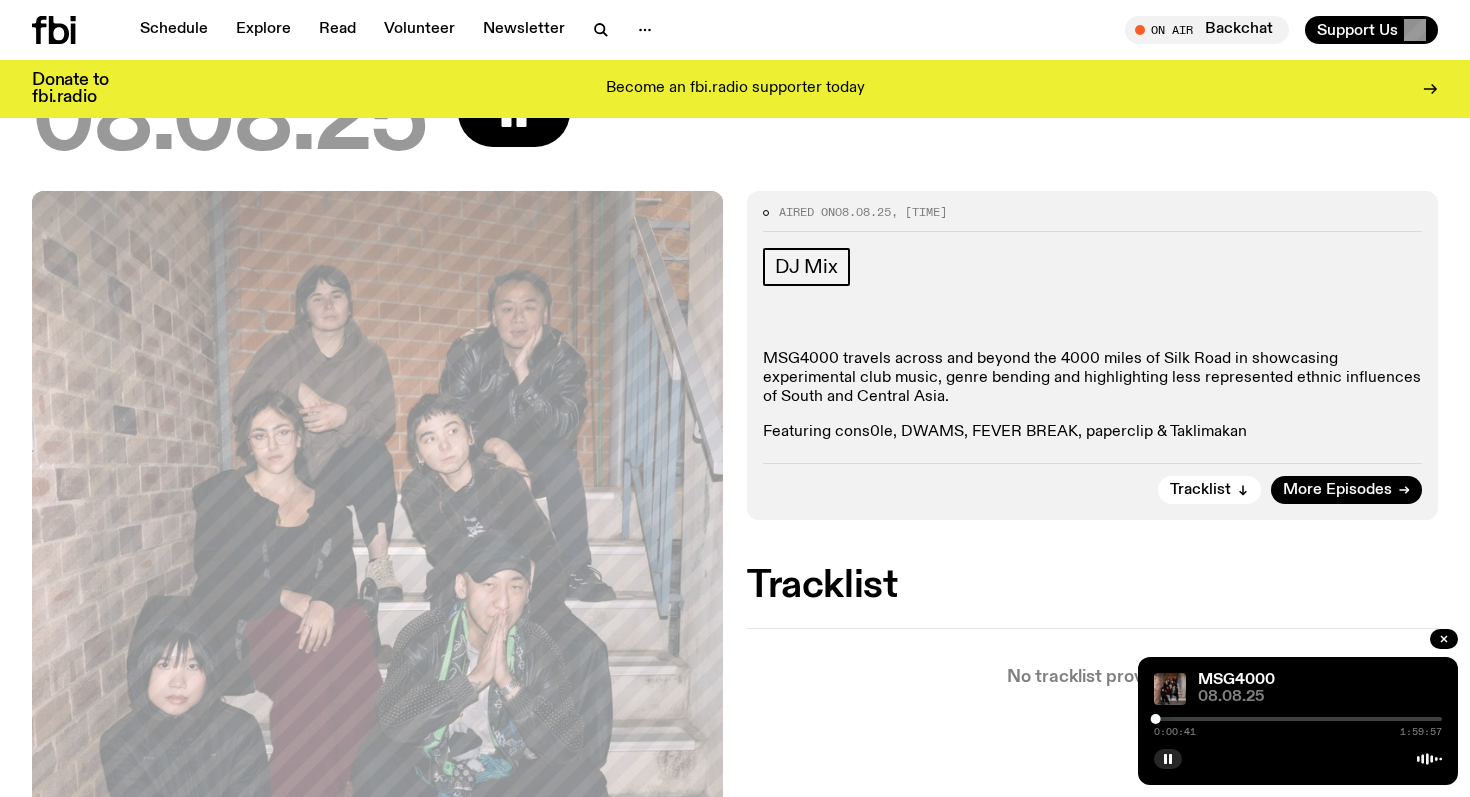 click on "0:00:41 1:59:57" at bounding box center [1298, 725] 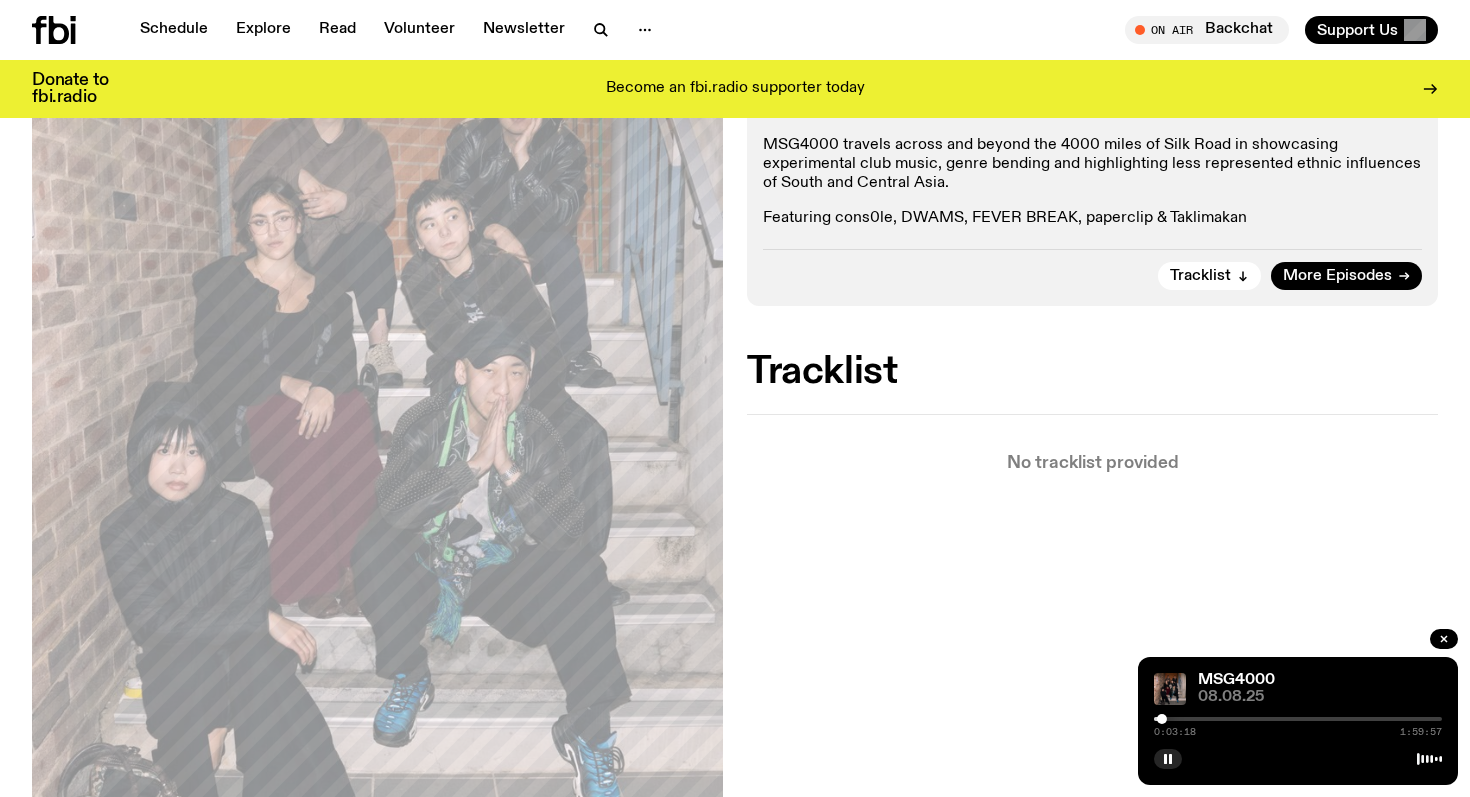 scroll, scrollTop: 419, scrollLeft: 0, axis: vertical 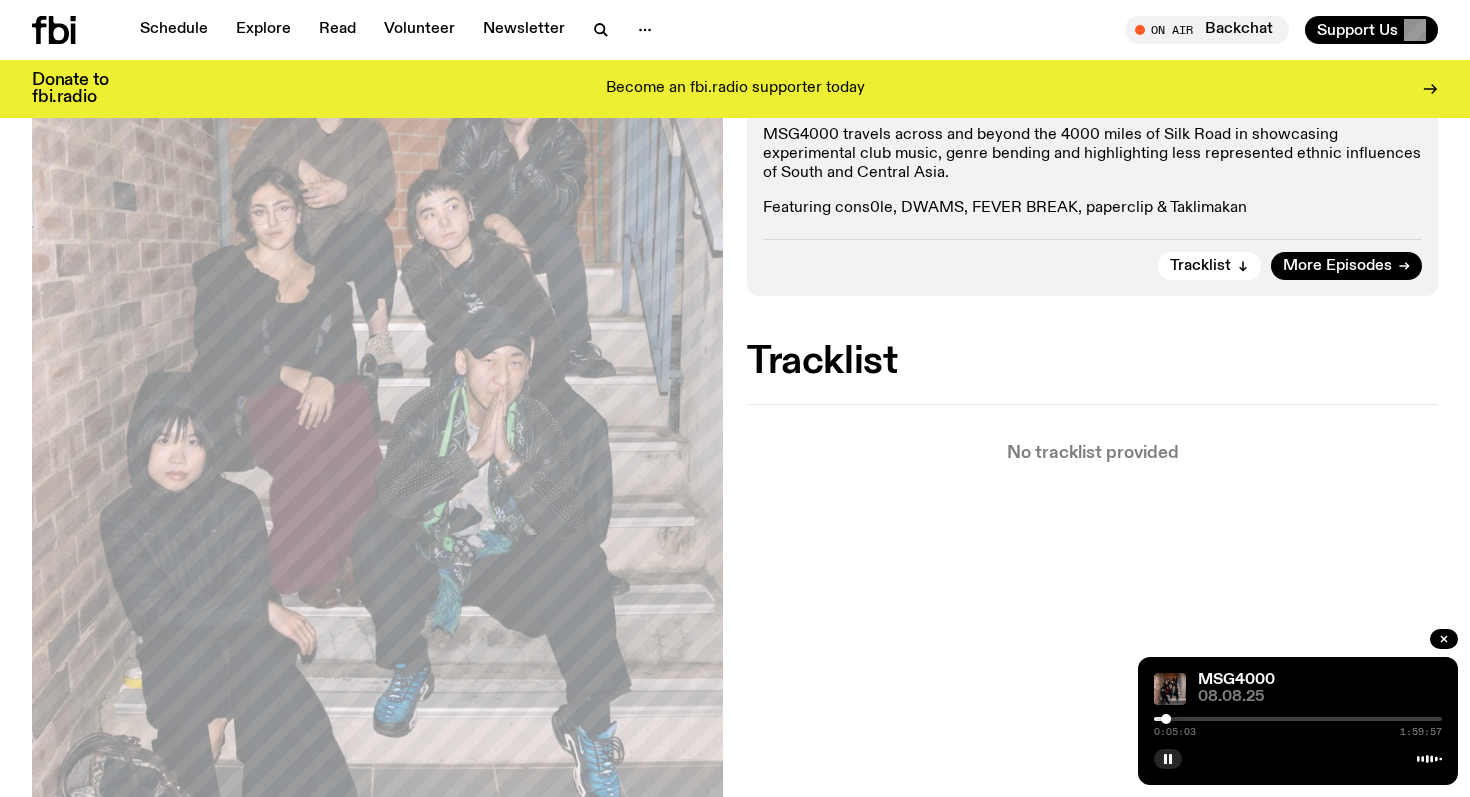 click on "1:59:57" at bounding box center [1421, 732] 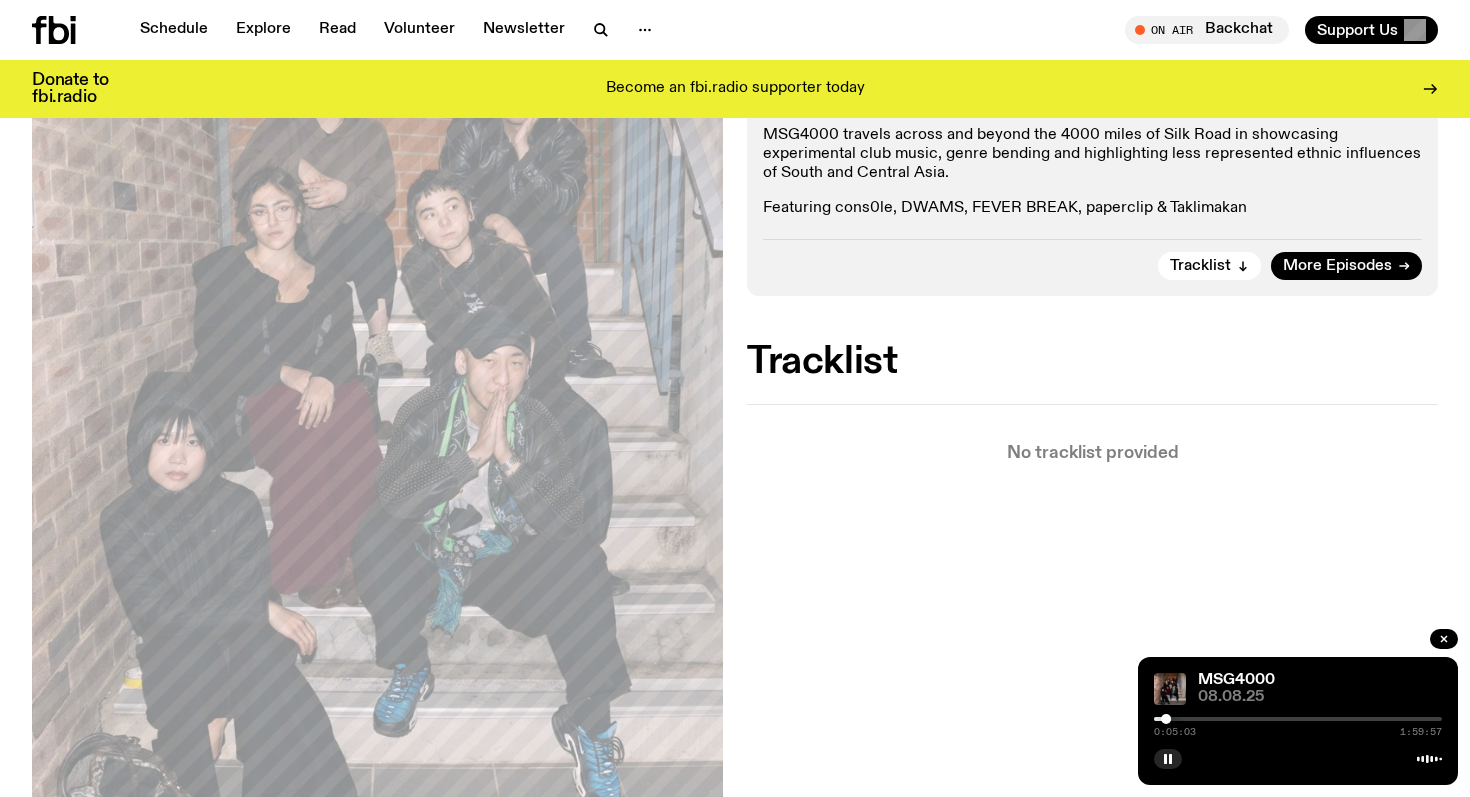 click at bounding box center (1298, 719) 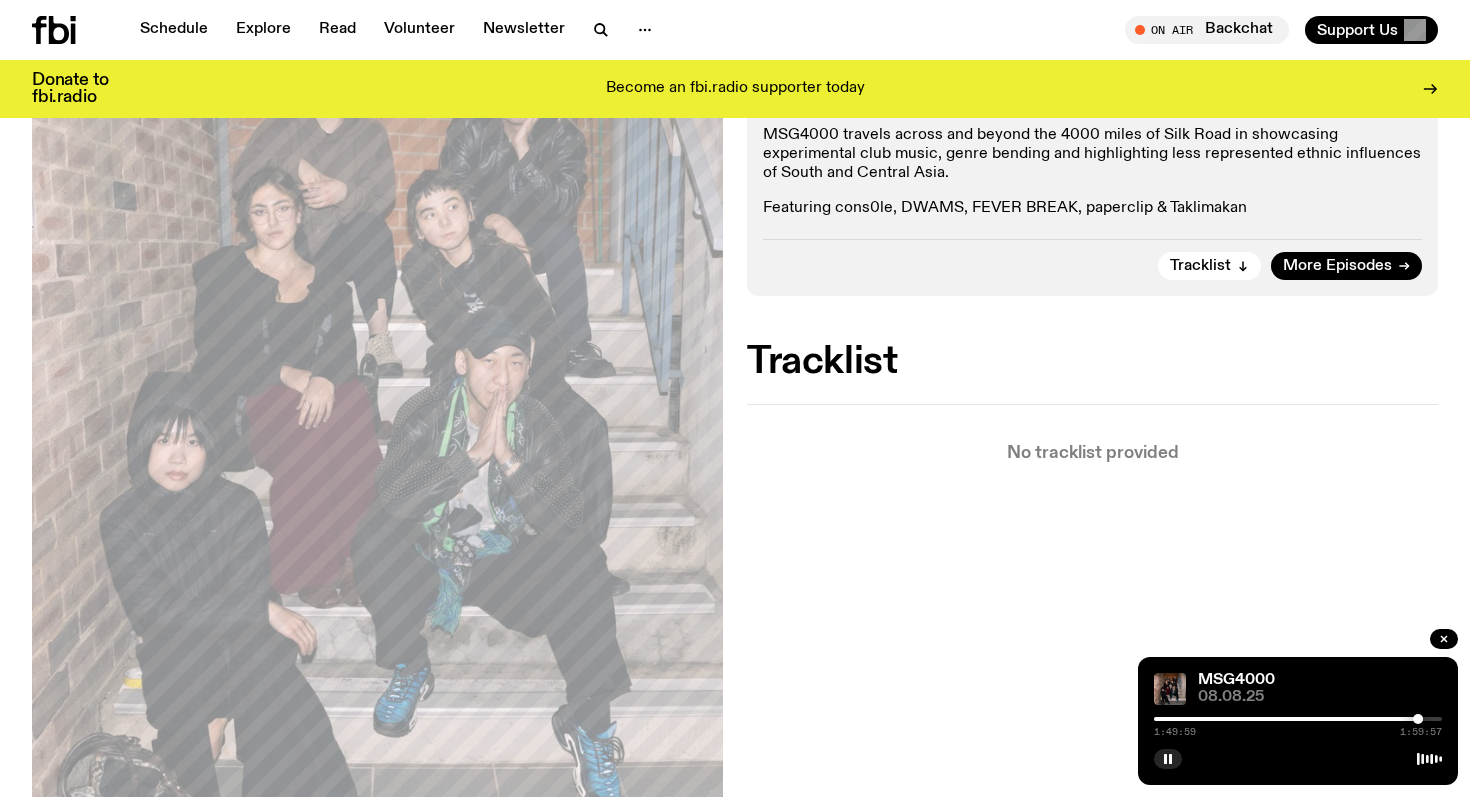 click at bounding box center [1298, 719] 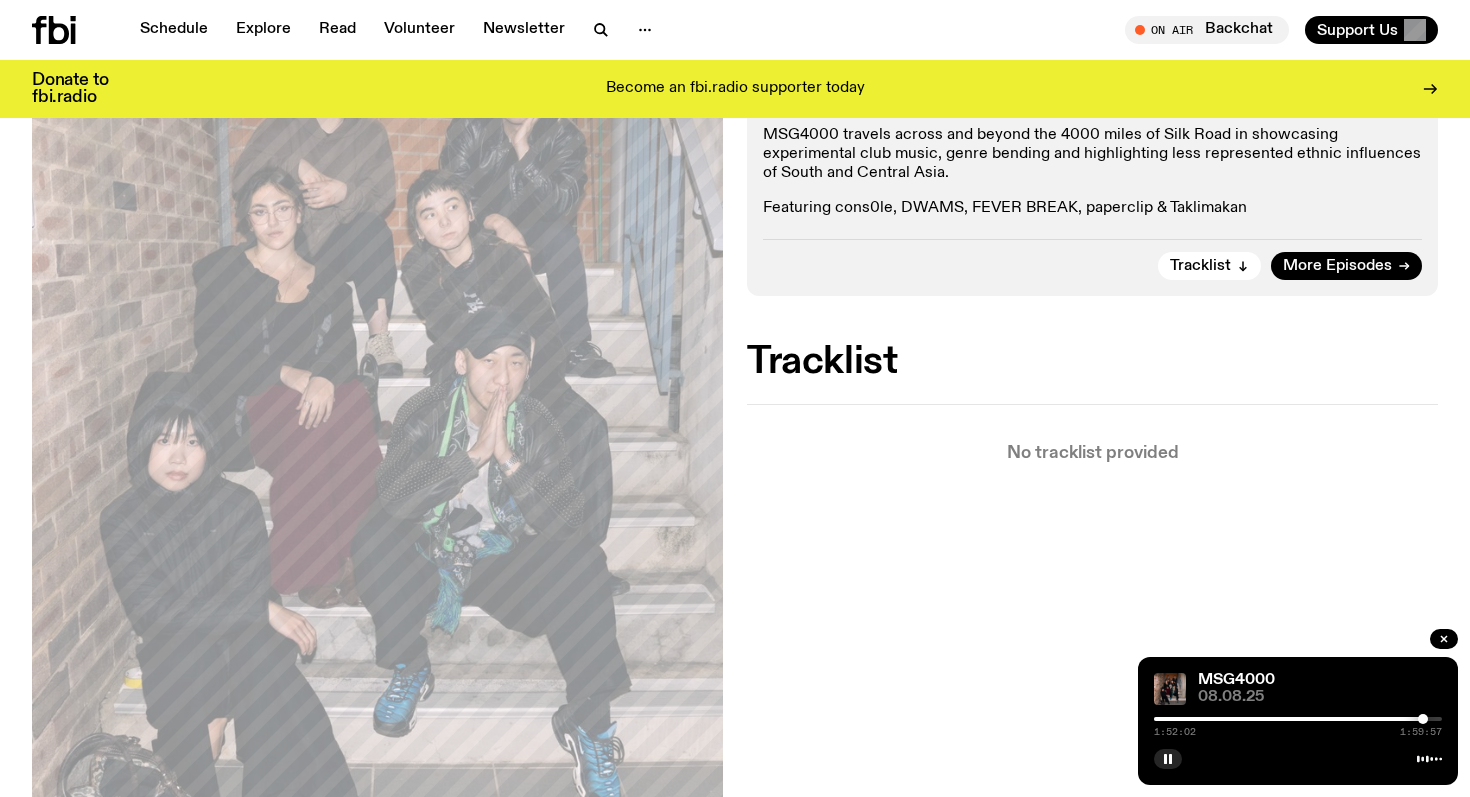 click at bounding box center (1423, 719) 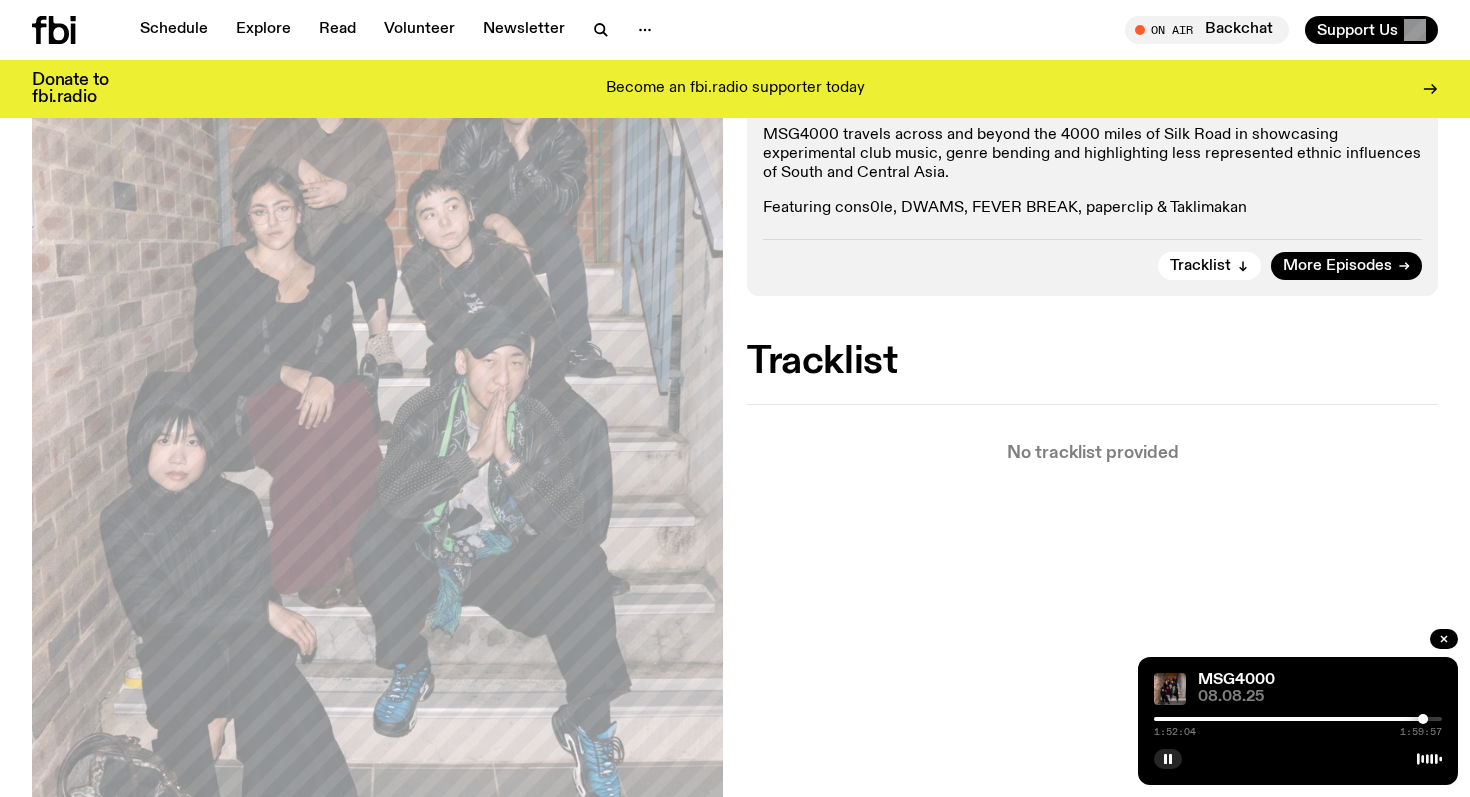 click at bounding box center [1429, 759] 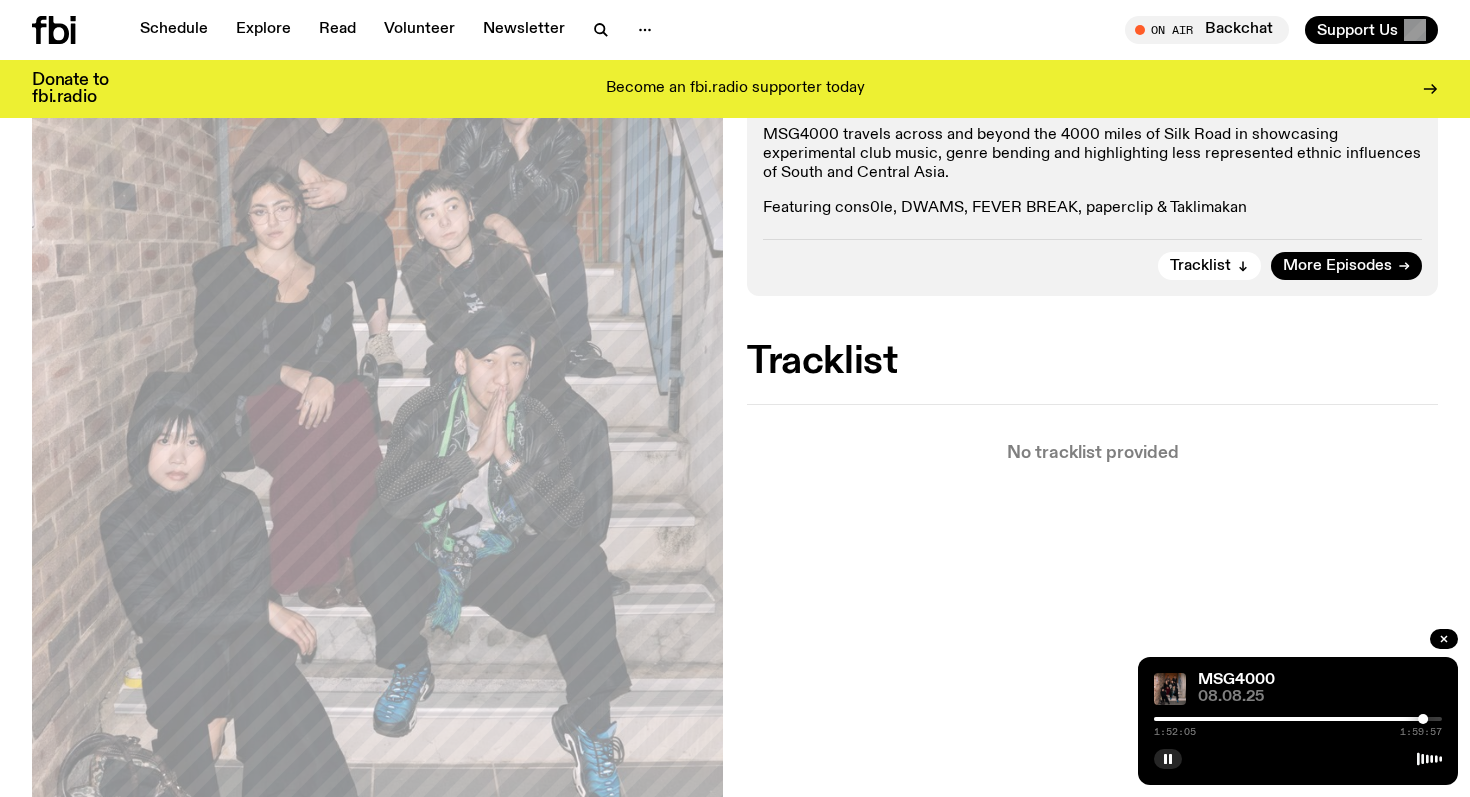click on "MSG4000 08.08.25 1:52:05 1:59:57" at bounding box center (1298, 721) 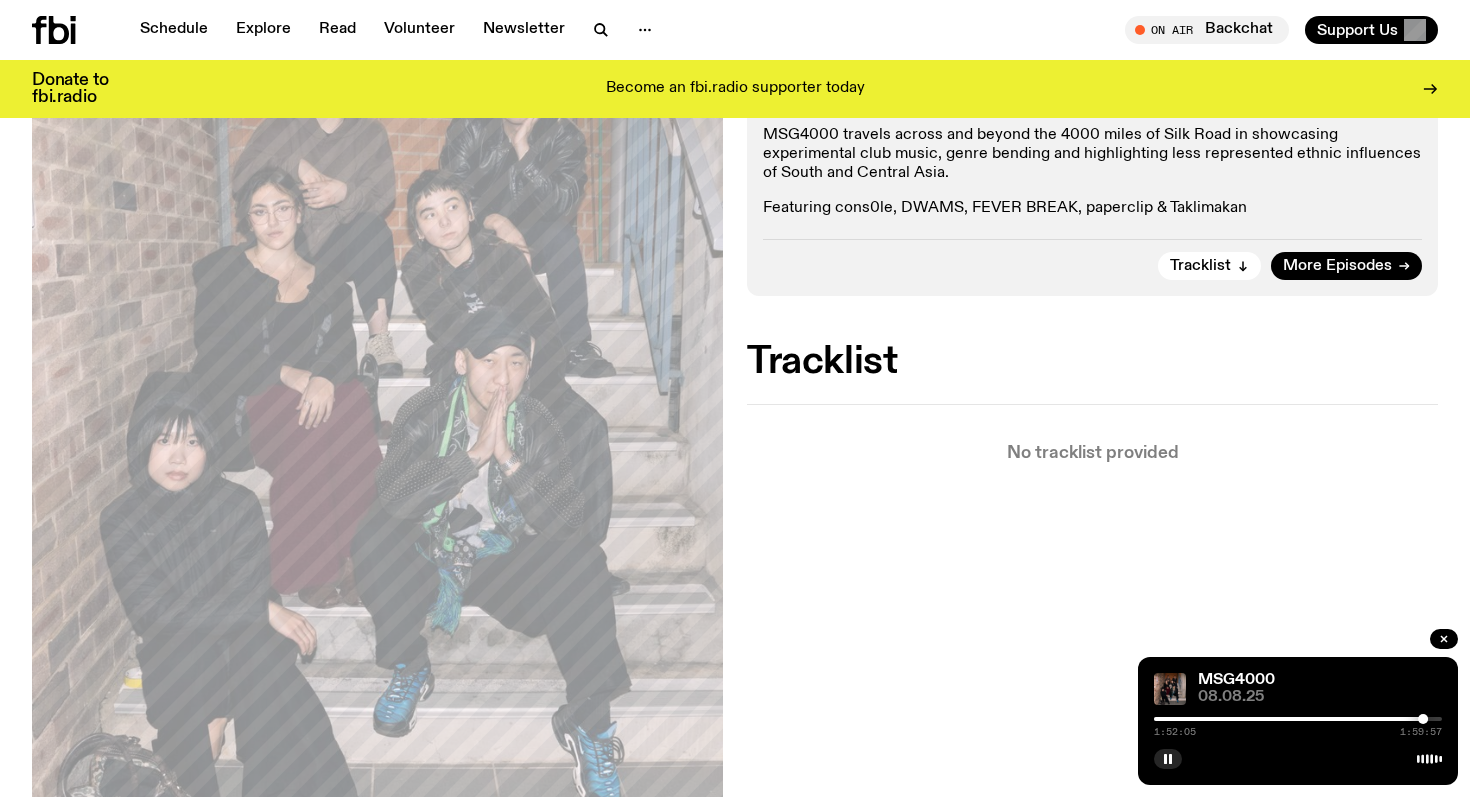 click on "MSG4000 08.08.25 1:52:05 1:59:57" at bounding box center [1298, 721] 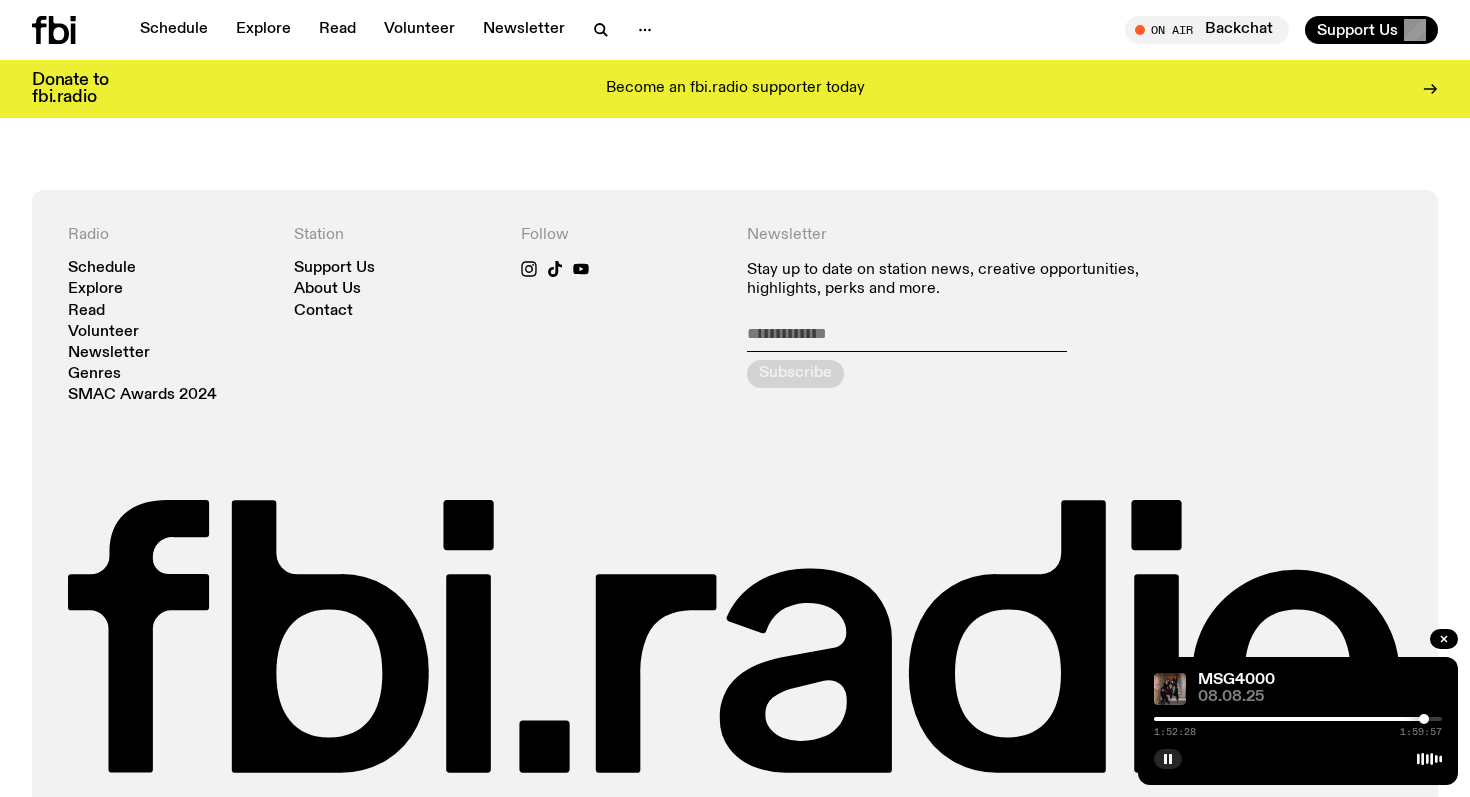 scroll, scrollTop: 1188, scrollLeft: 0, axis: vertical 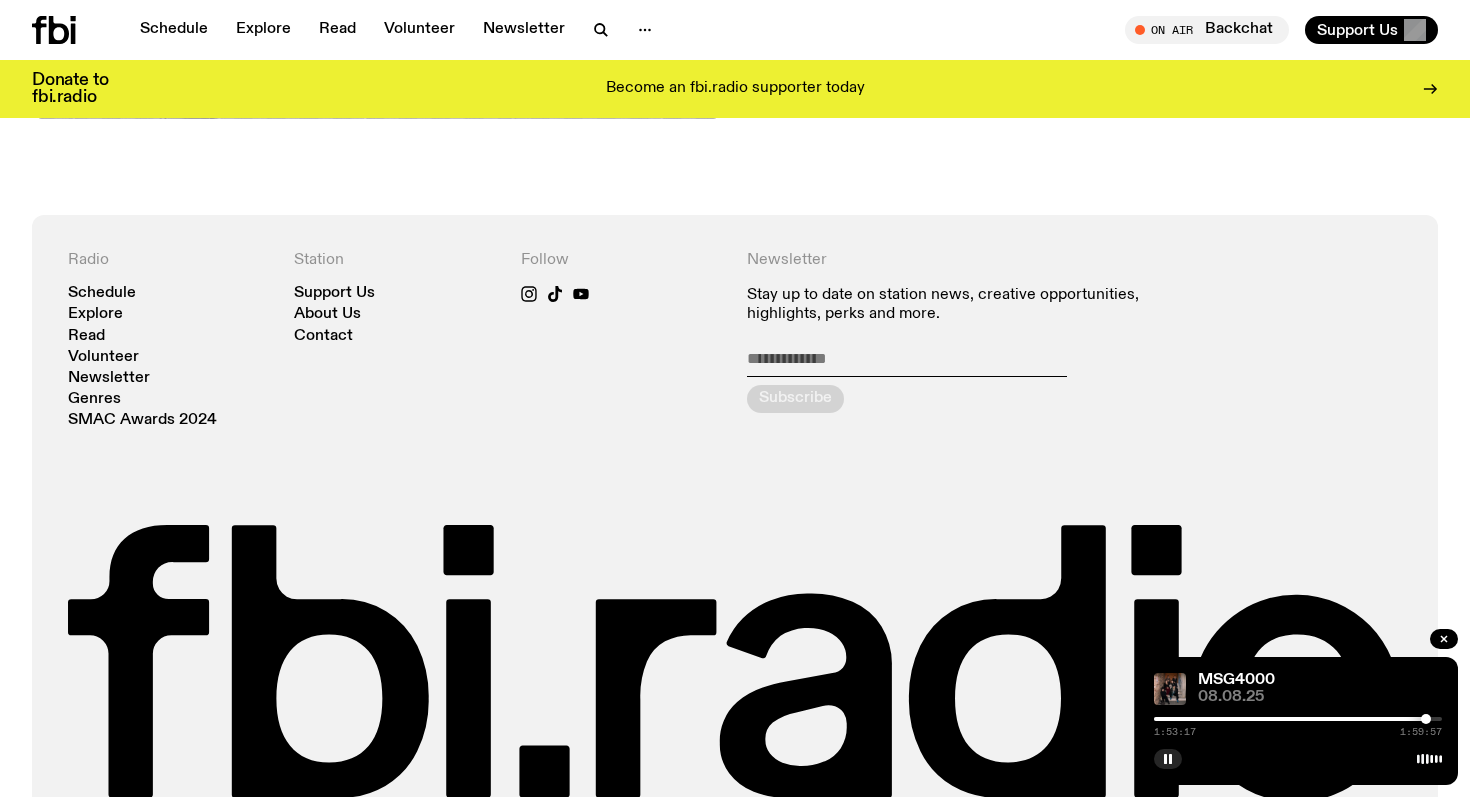 click at bounding box center (1426, 719) 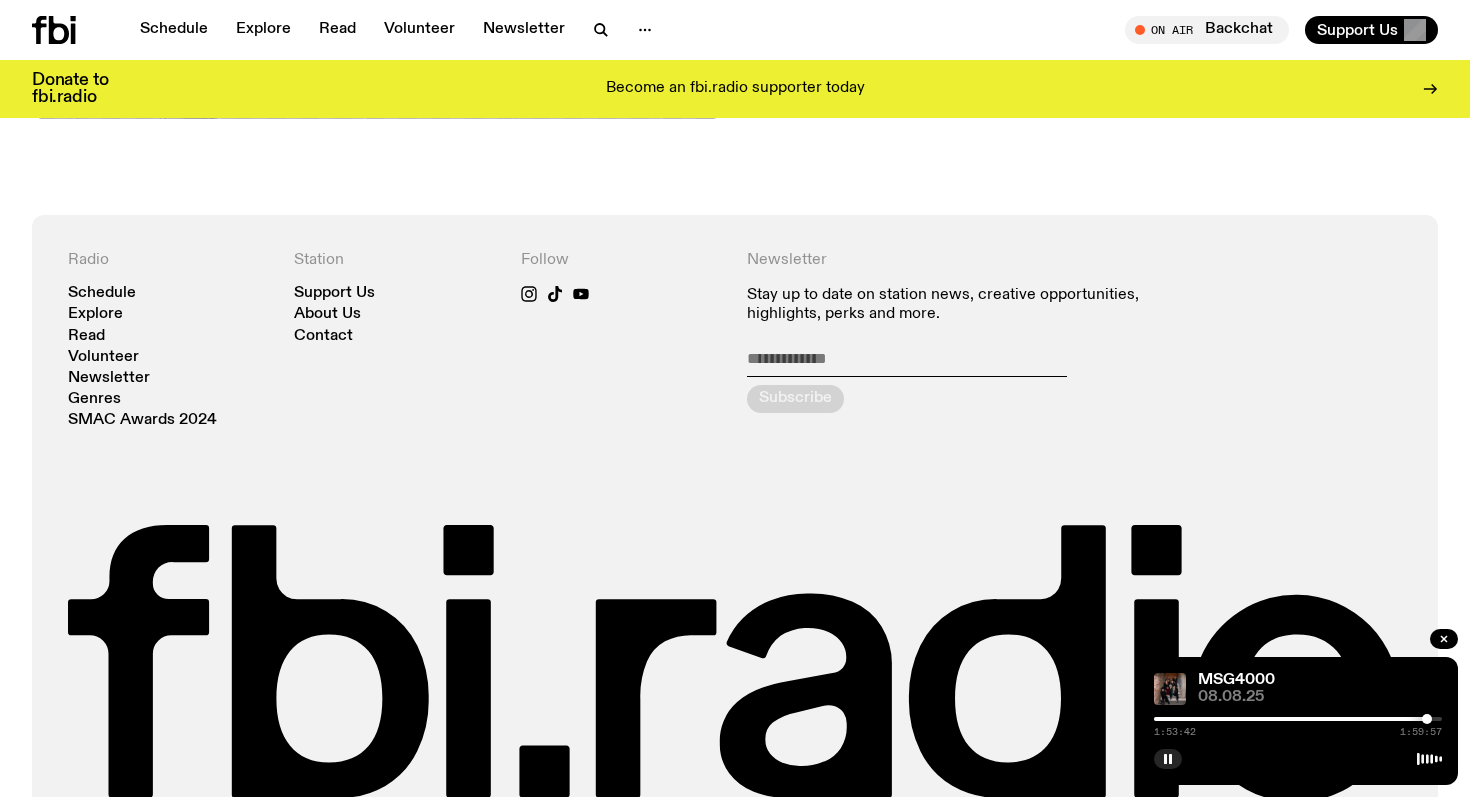 click at bounding box center (1427, 719) 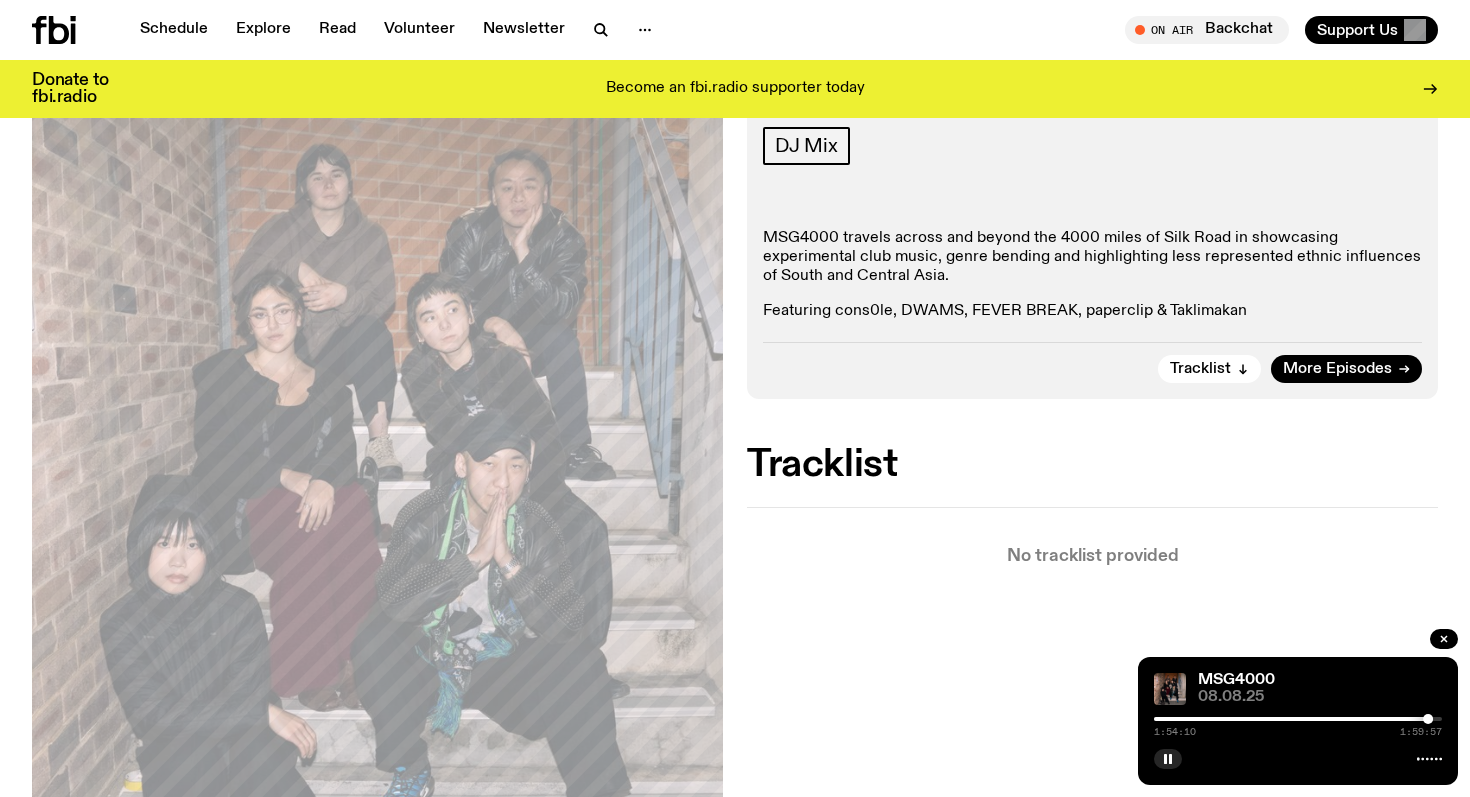 scroll, scrollTop: 305, scrollLeft: 0, axis: vertical 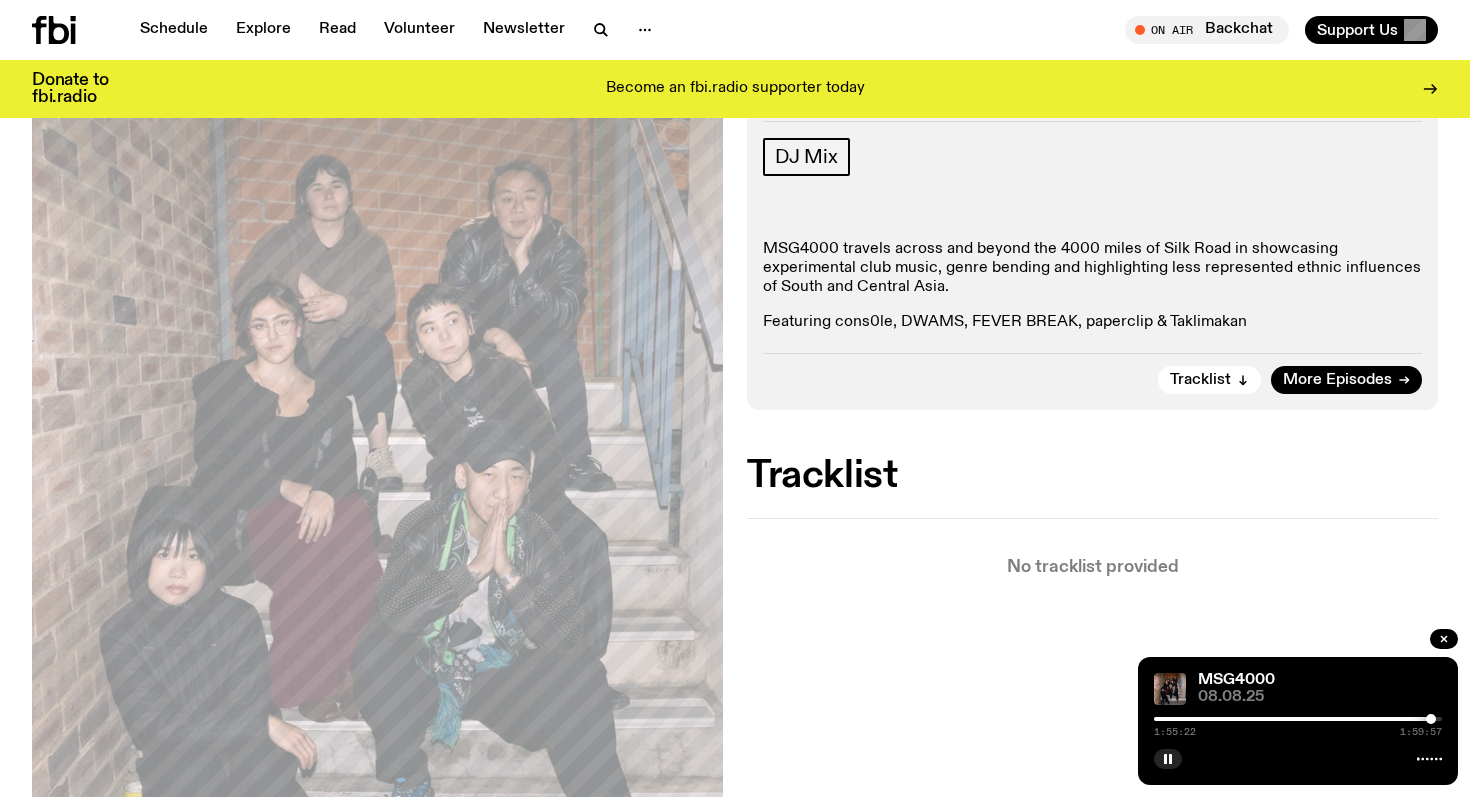 click at bounding box center (1431, 719) 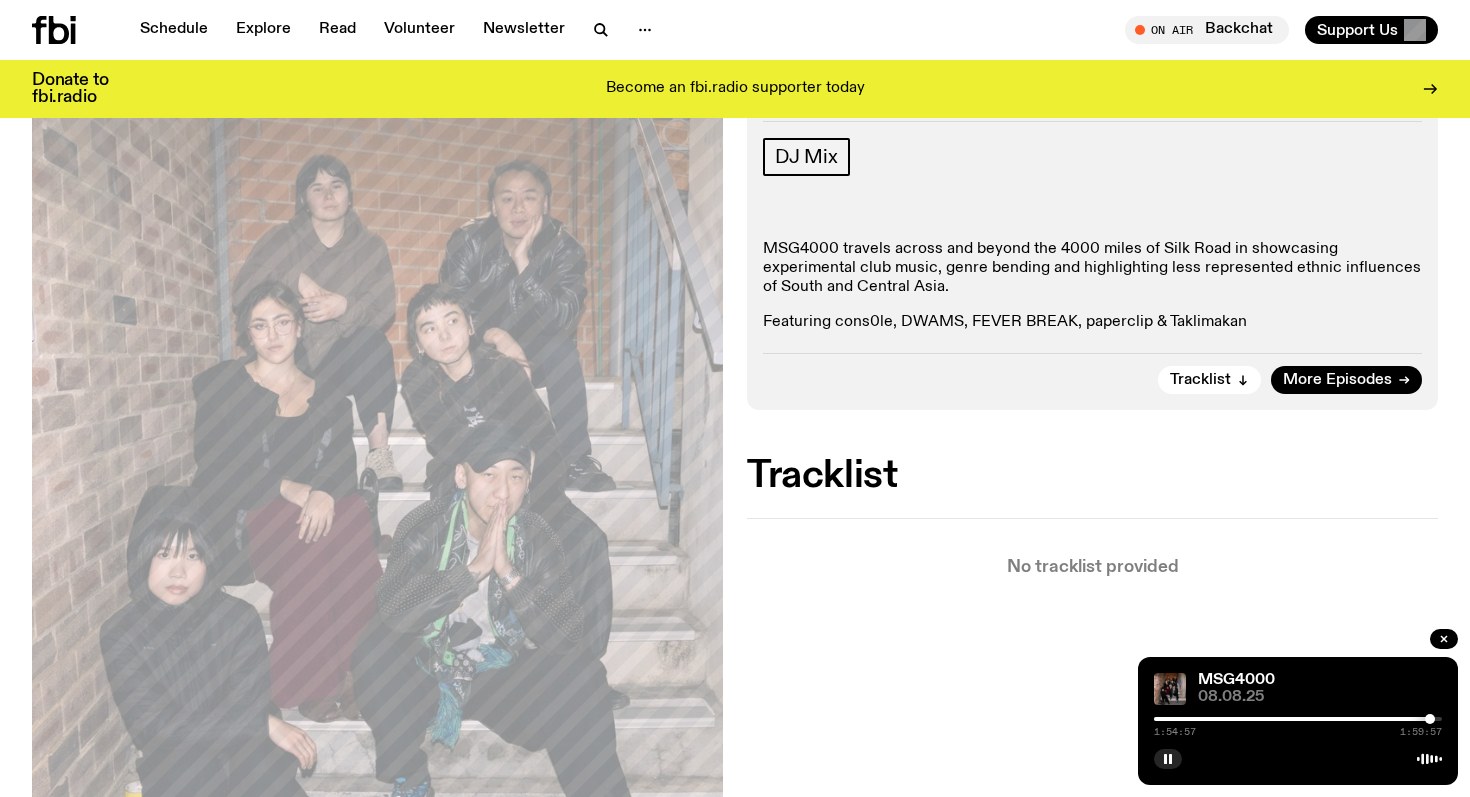 click at bounding box center [1430, 719] 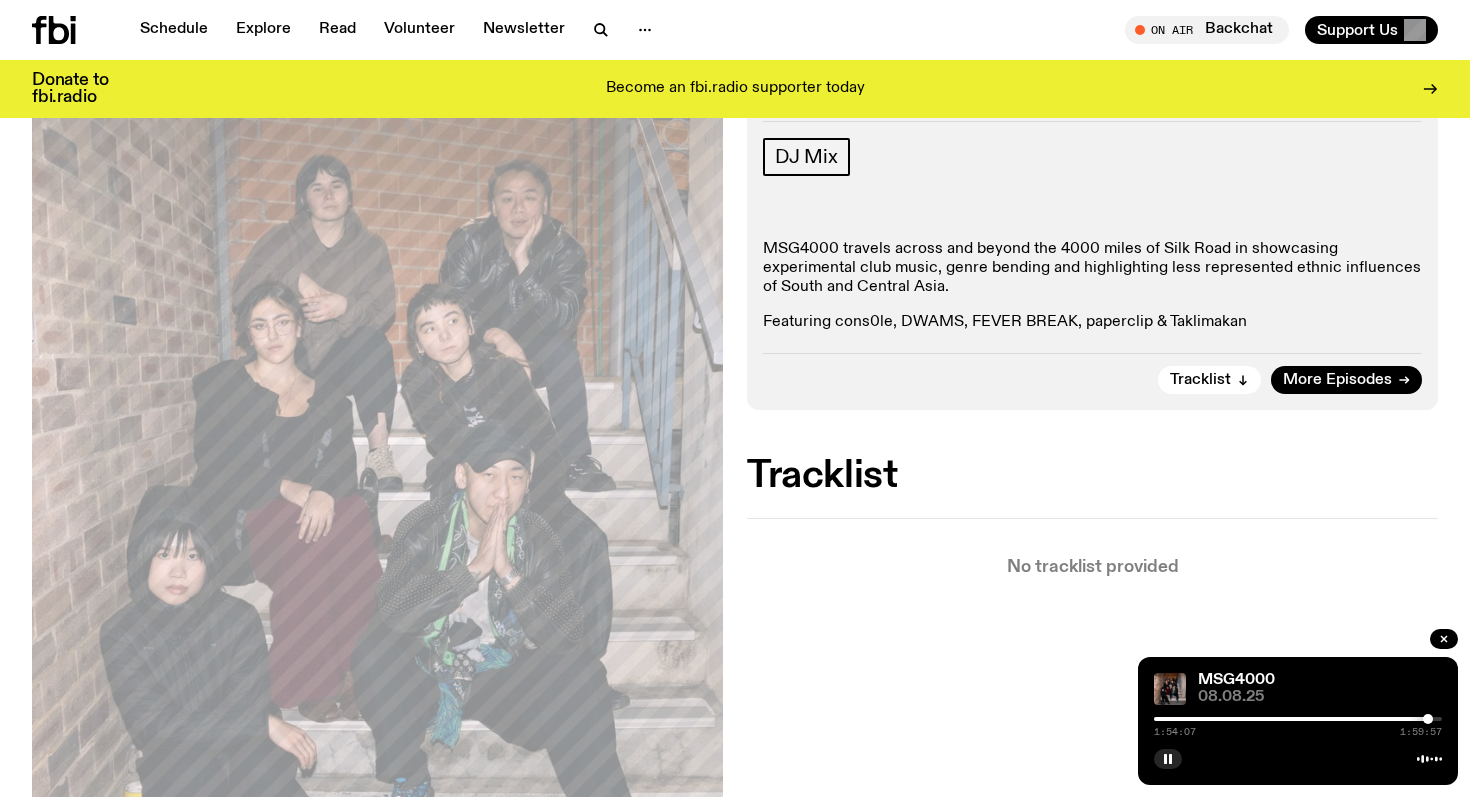 click at bounding box center [1428, 719] 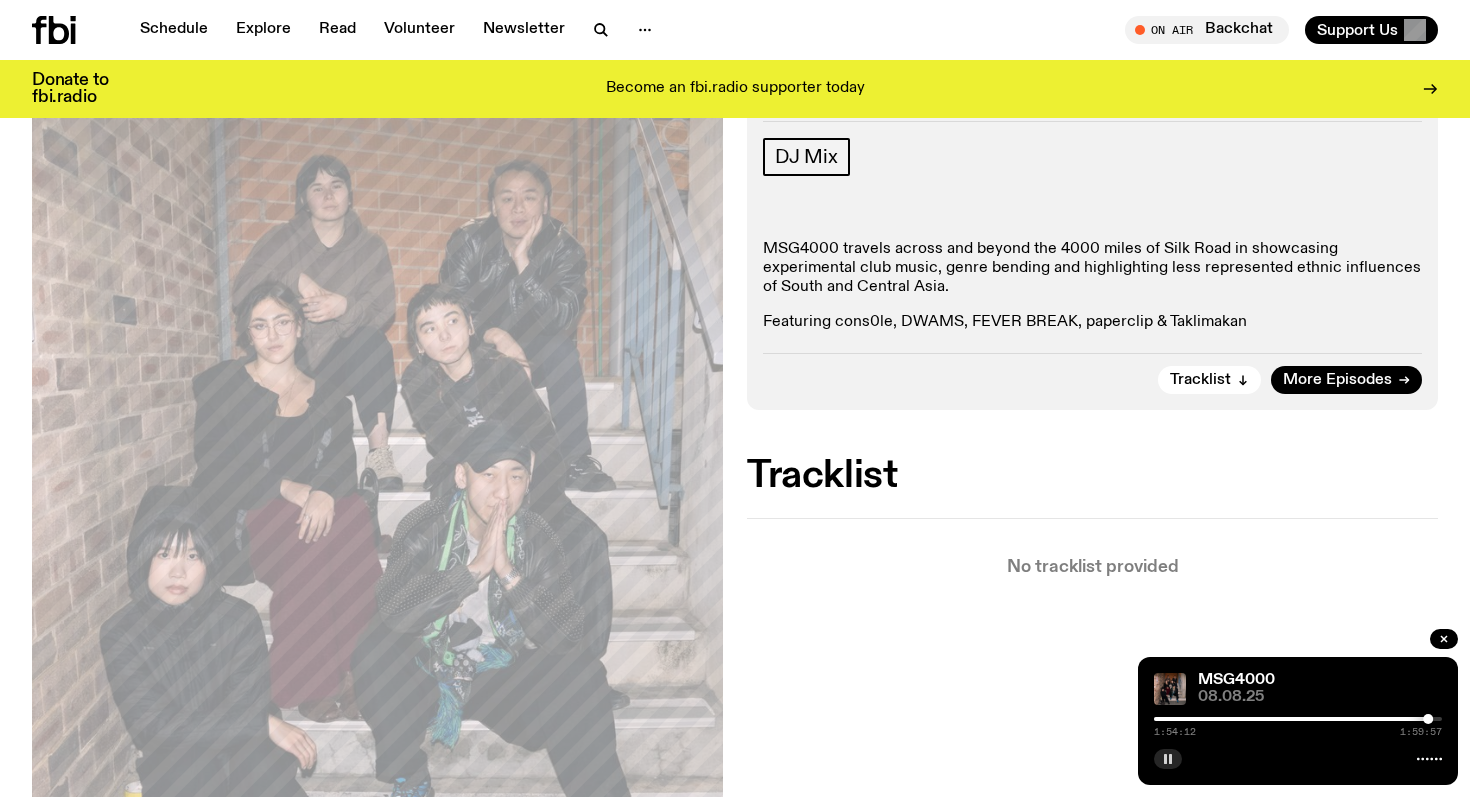 click at bounding box center (1168, 759) 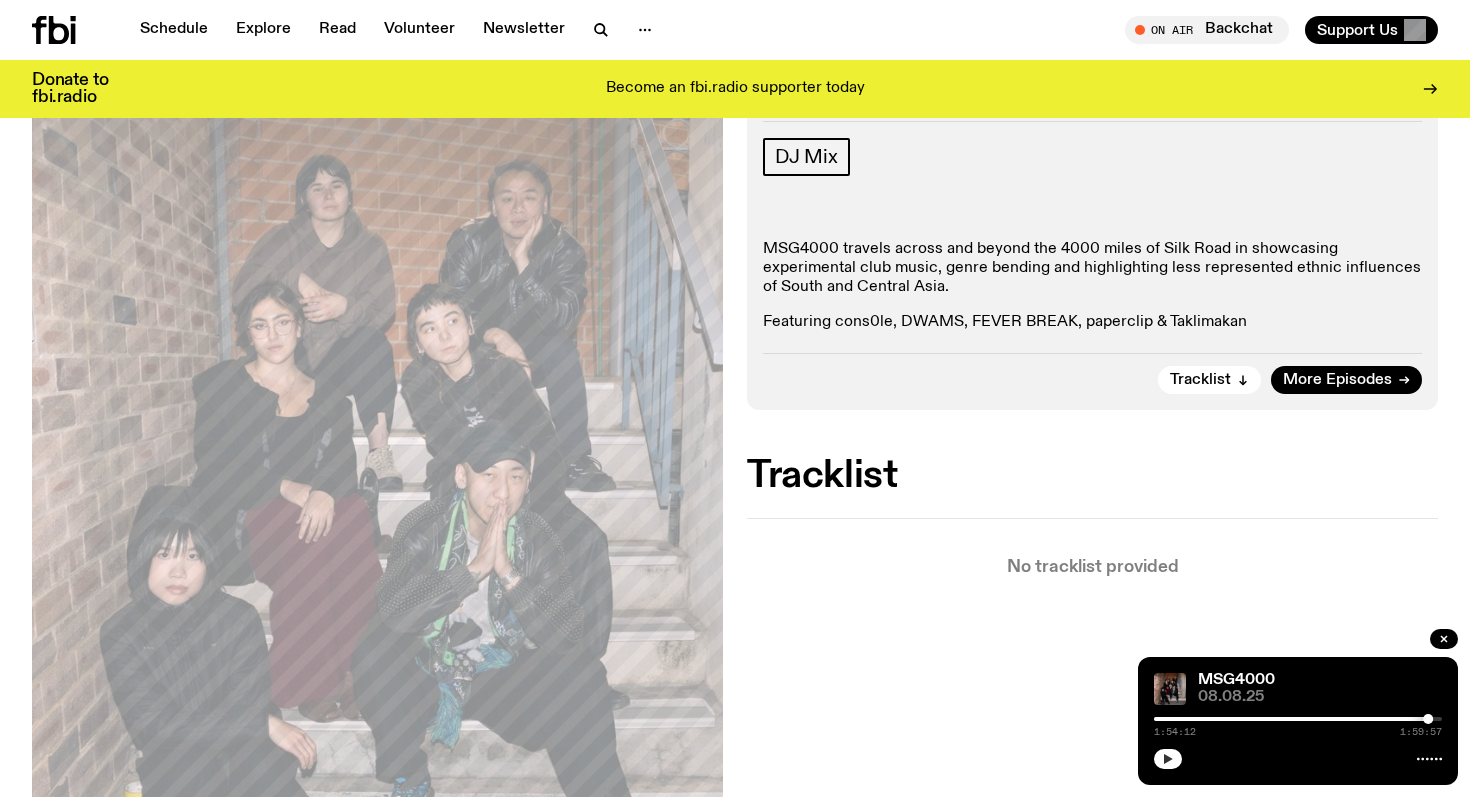 click at bounding box center (1168, 759) 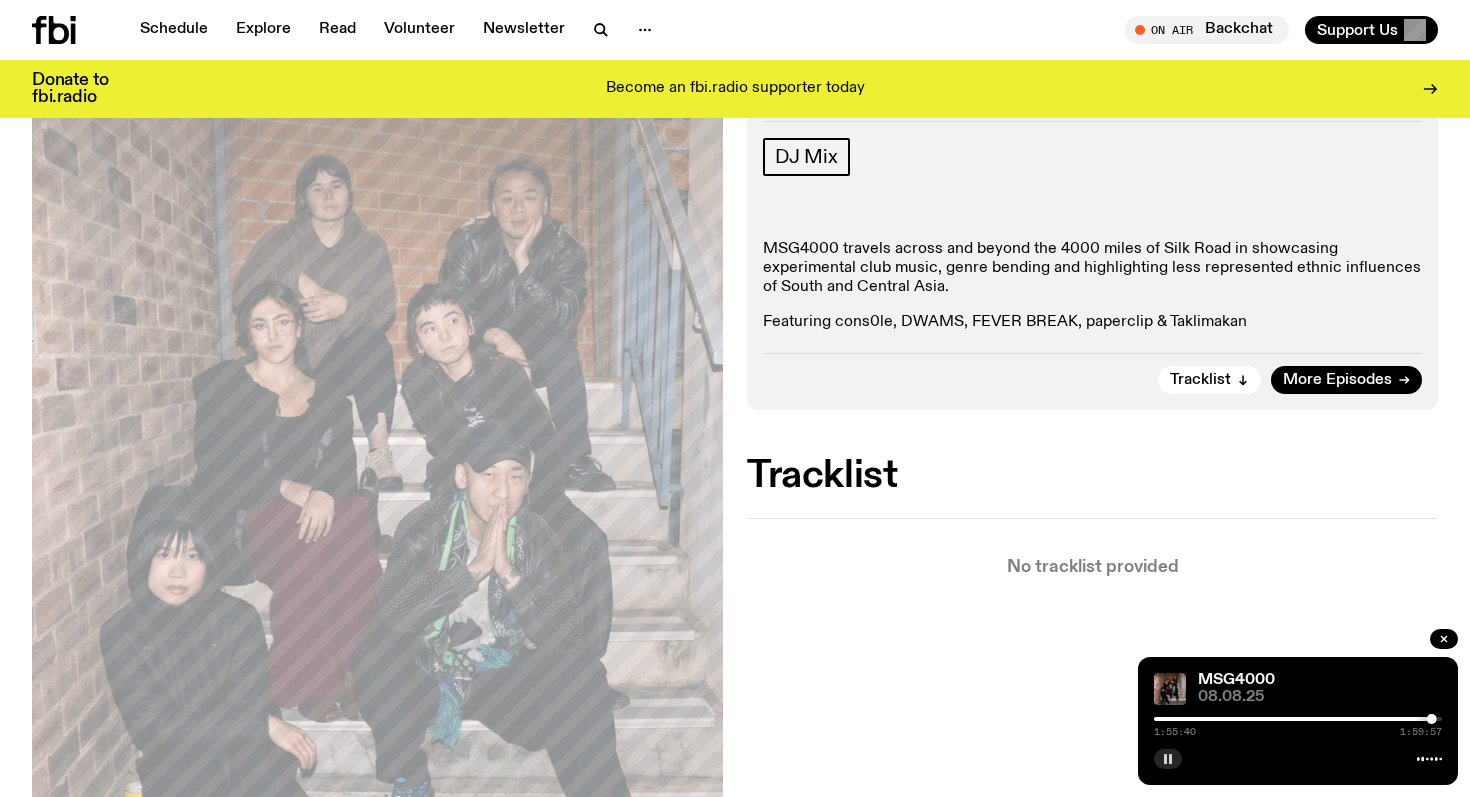 click 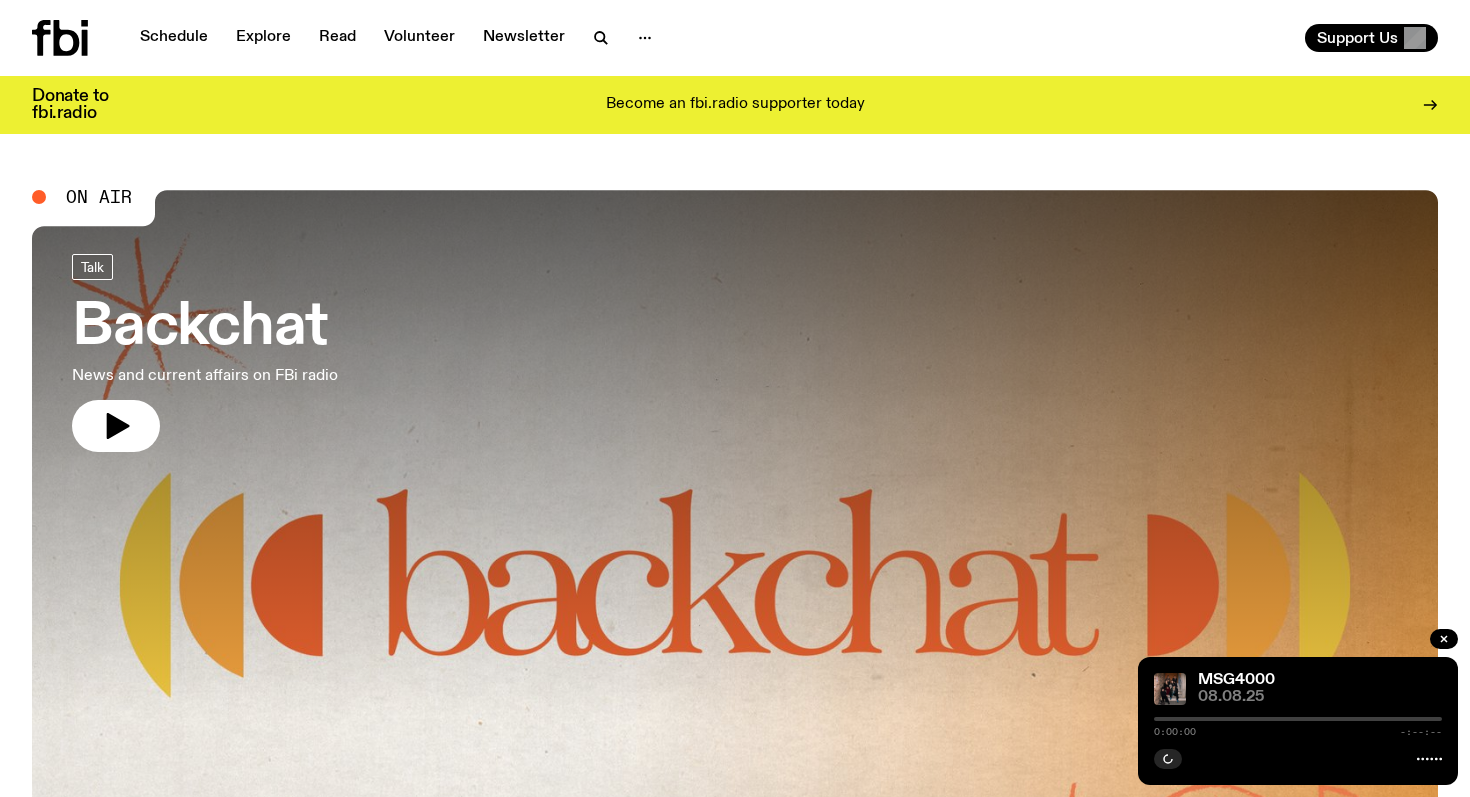 scroll, scrollTop: 0, scrollLeft: 0, axis: both 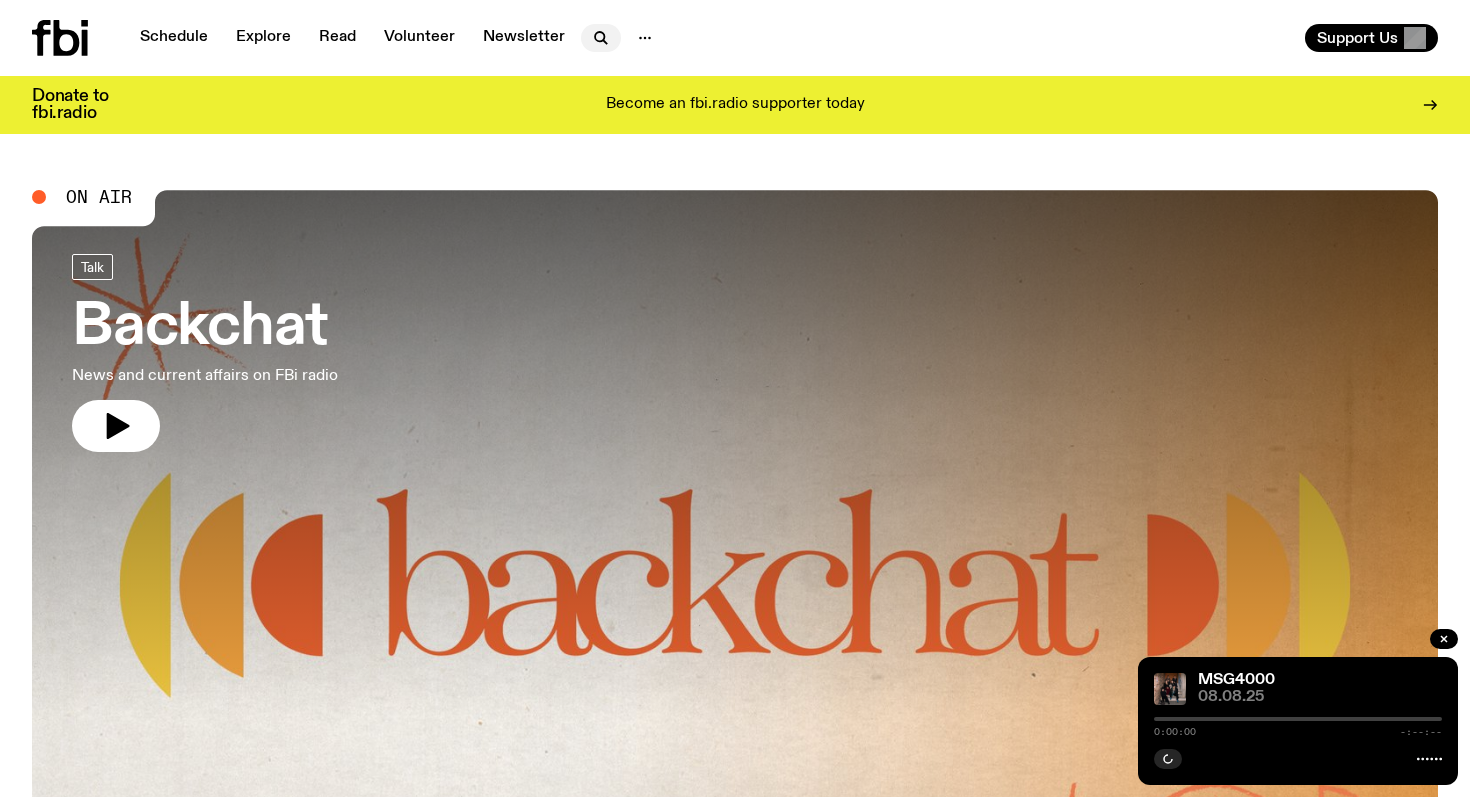 click 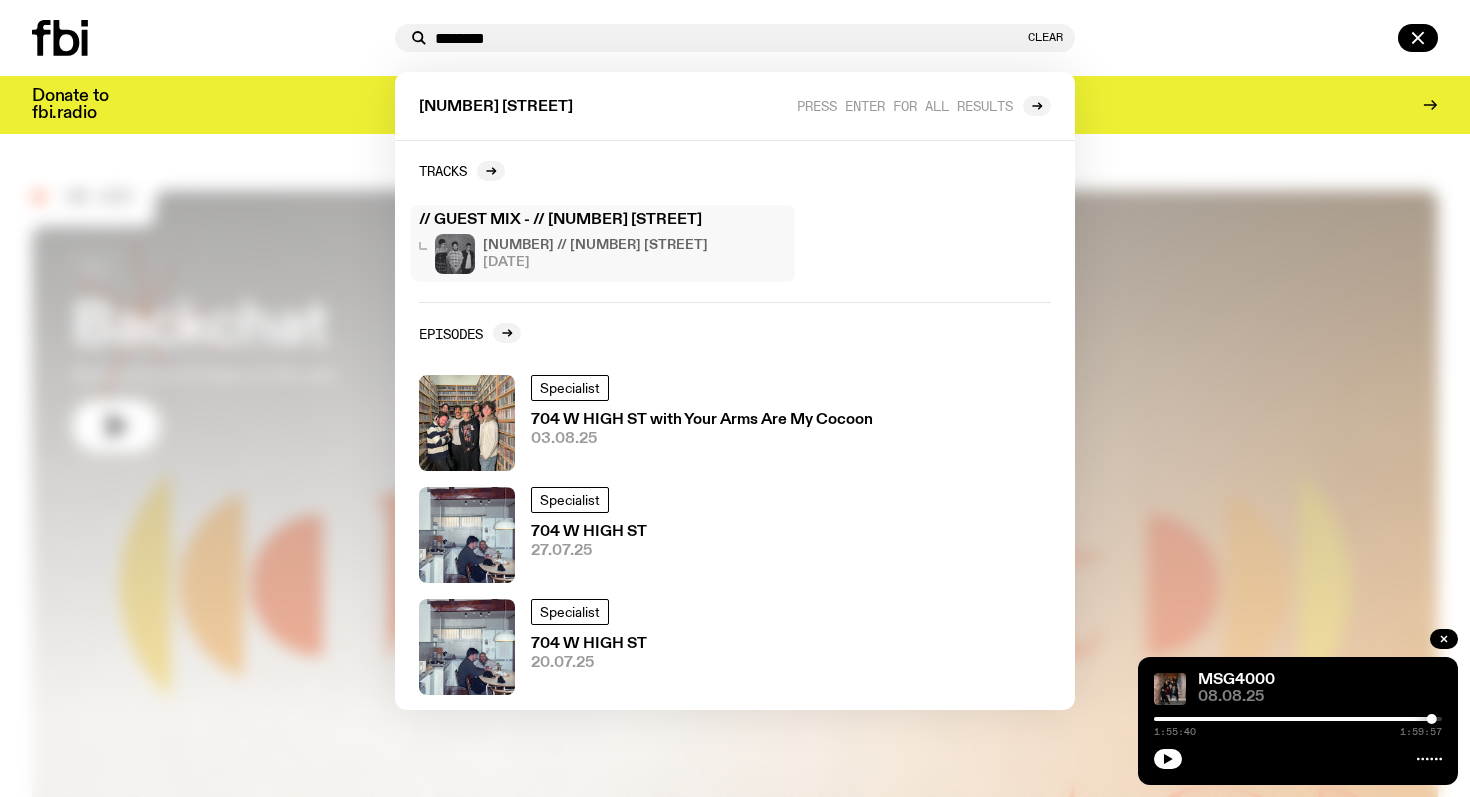 type on "********" 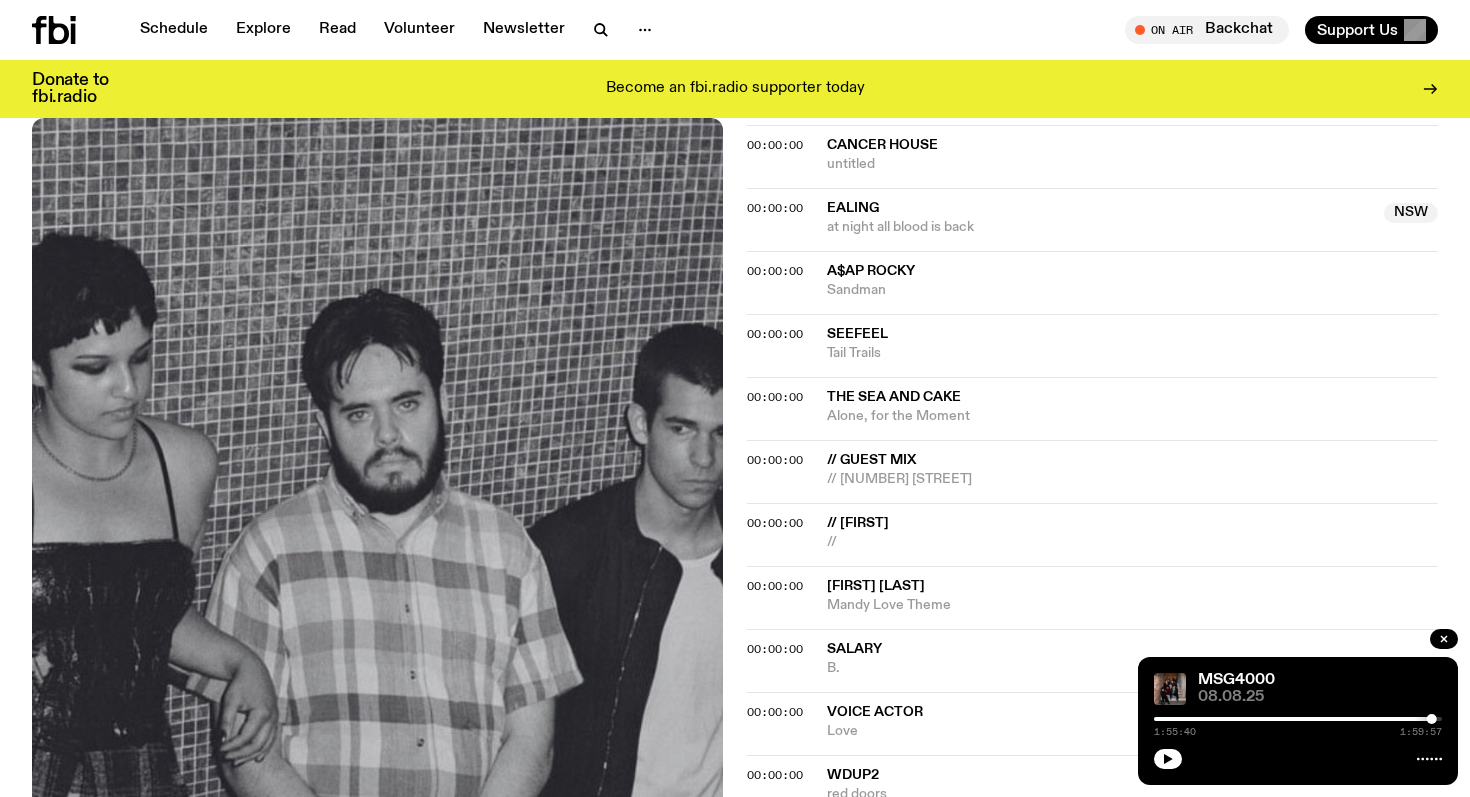 scroll, scrollTop: 0, scrollLeft: 0, axis: both 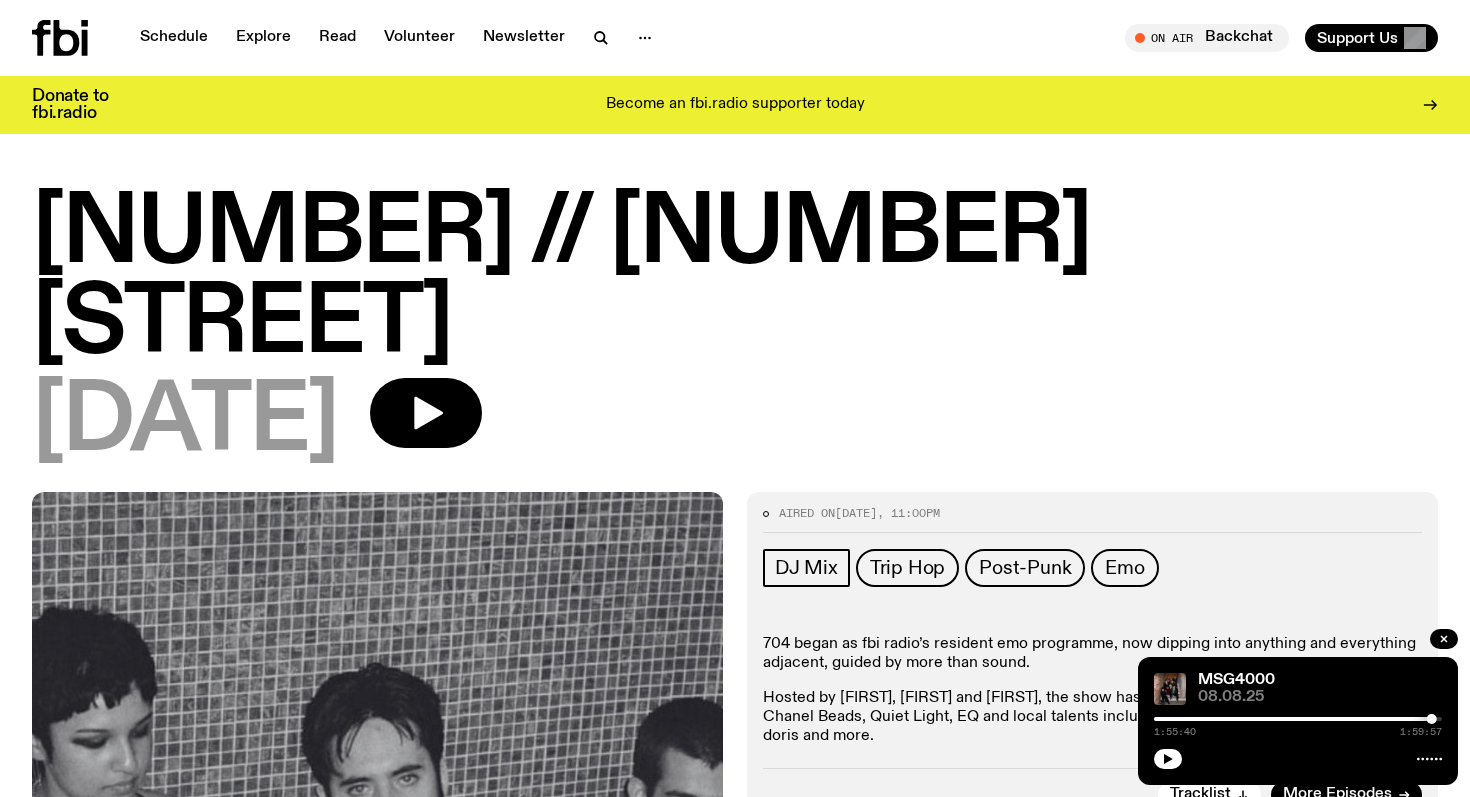 click on "[NUMBER] // [NUMBER] [STREET]" at bounding box center (735, 280) 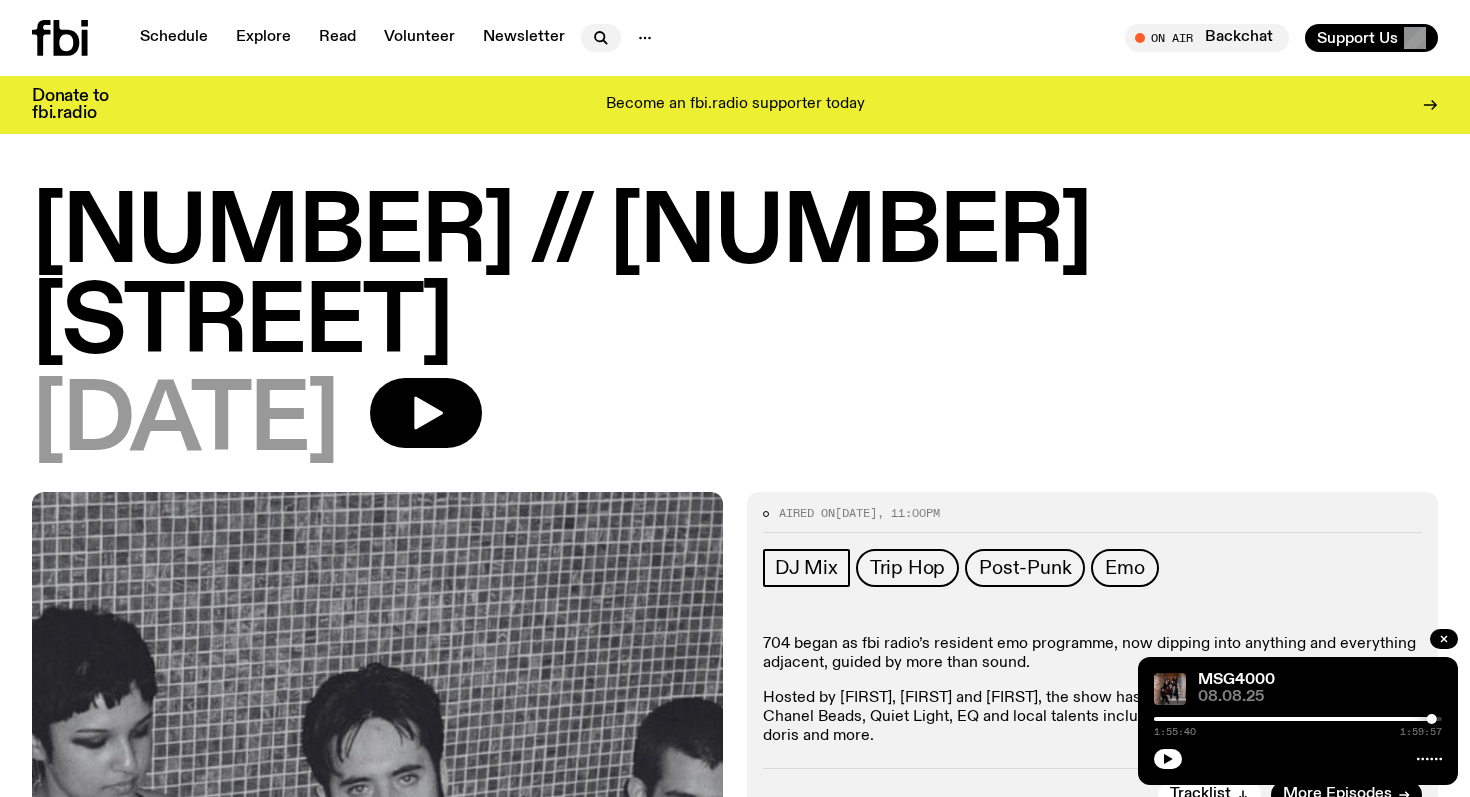 click 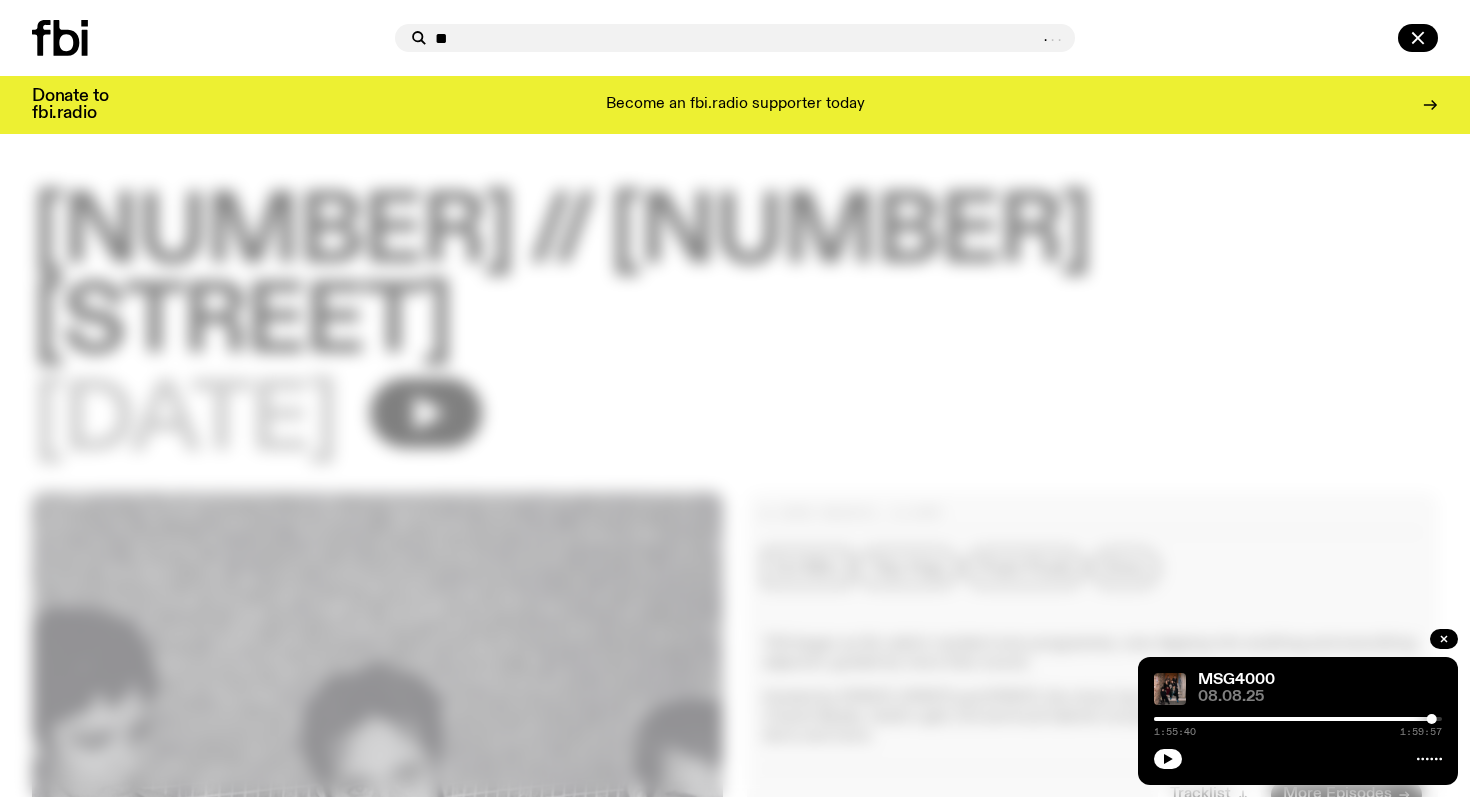 type on "**" 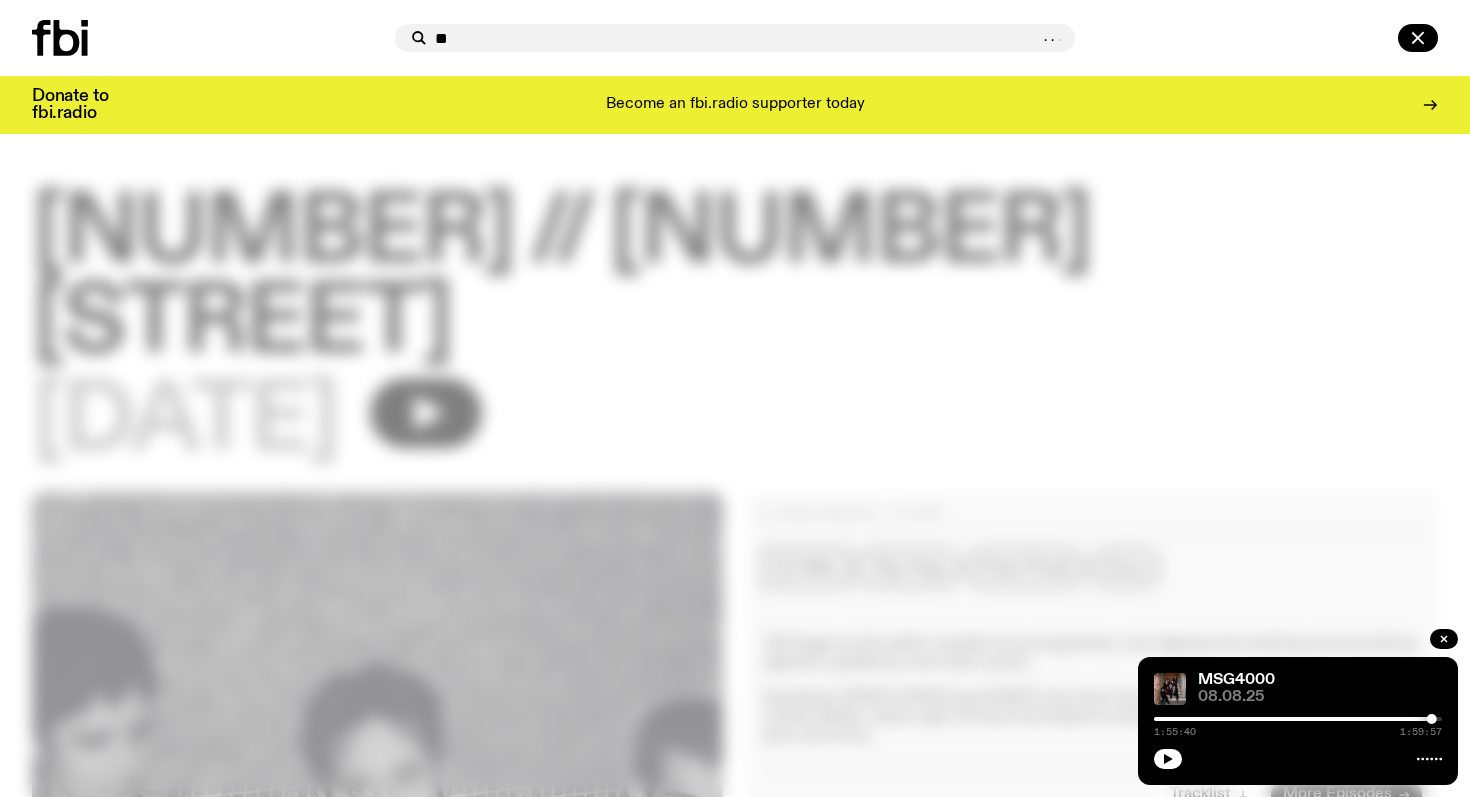 click at bounding box center [209, 38] 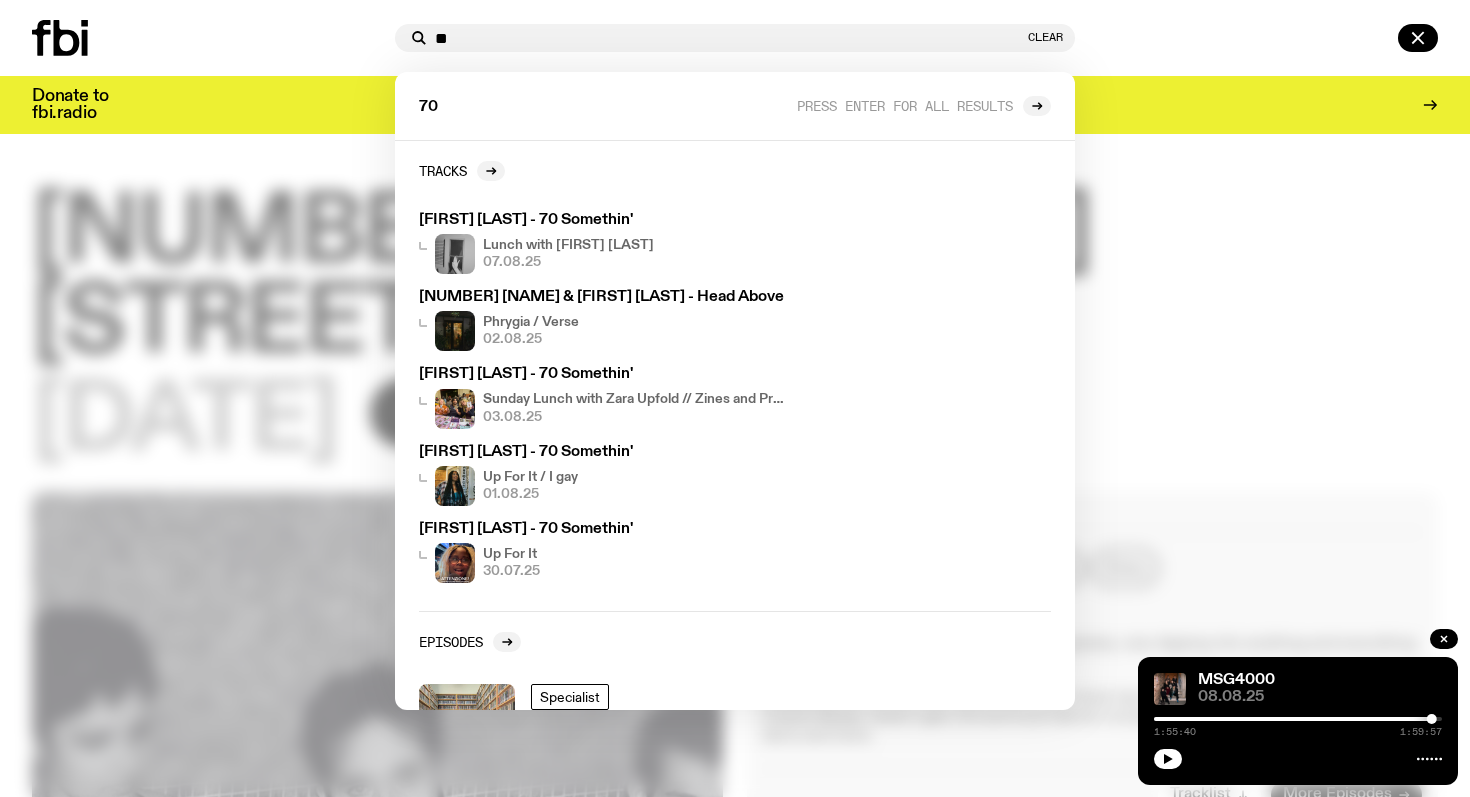 click at bounding box center (735, 398) 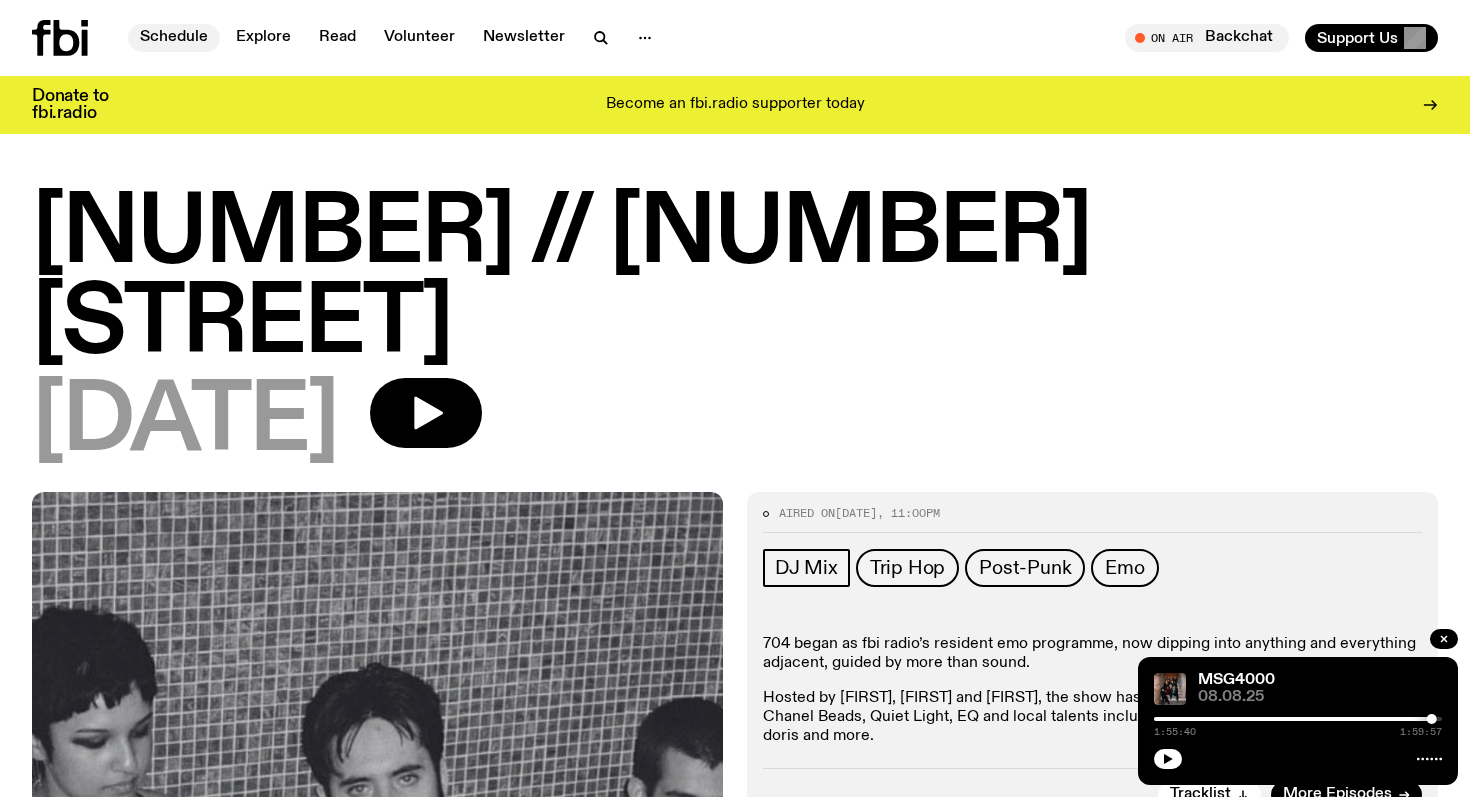 click on "Schedule" 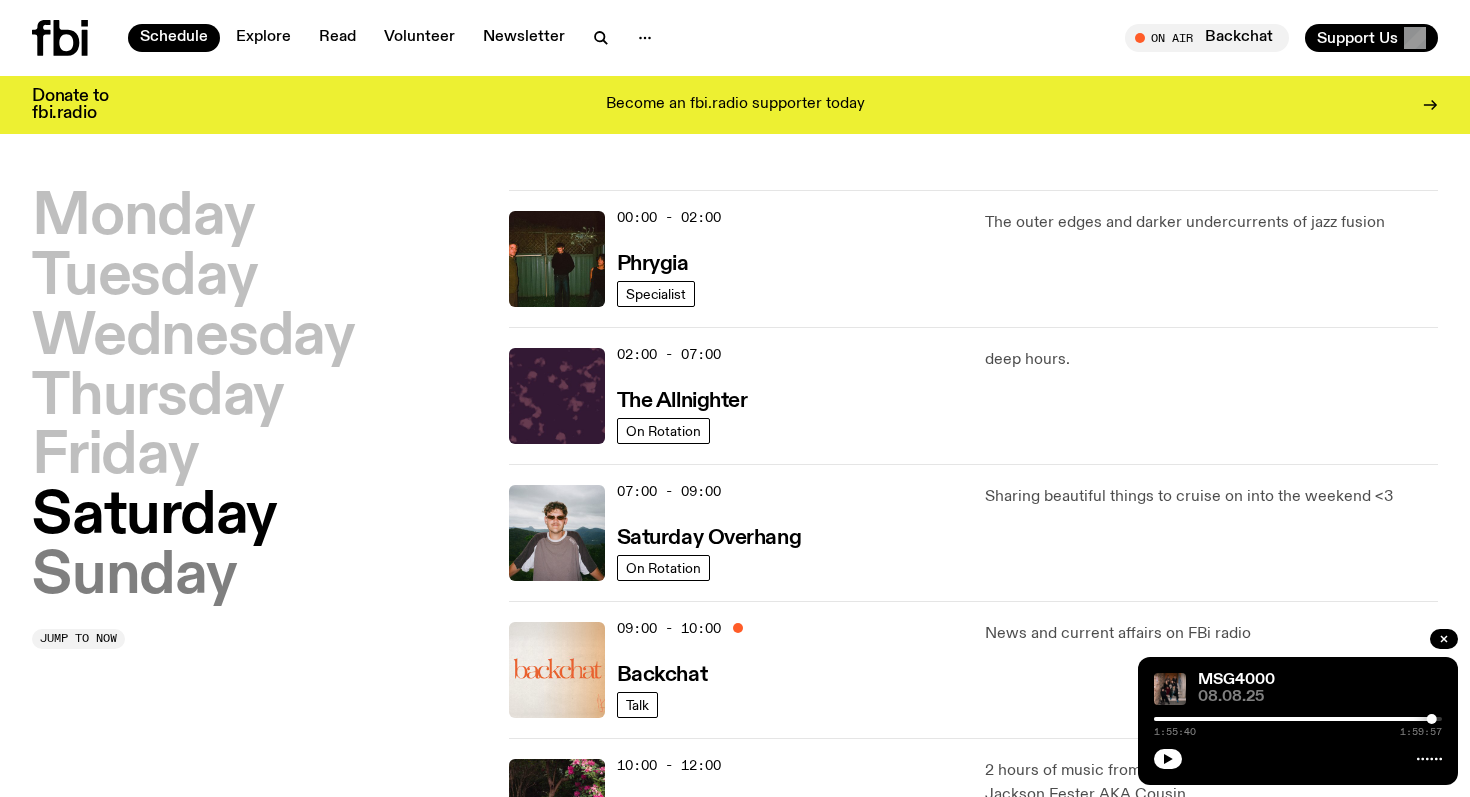 click on "Sunday" at bounding box center (134, 577) 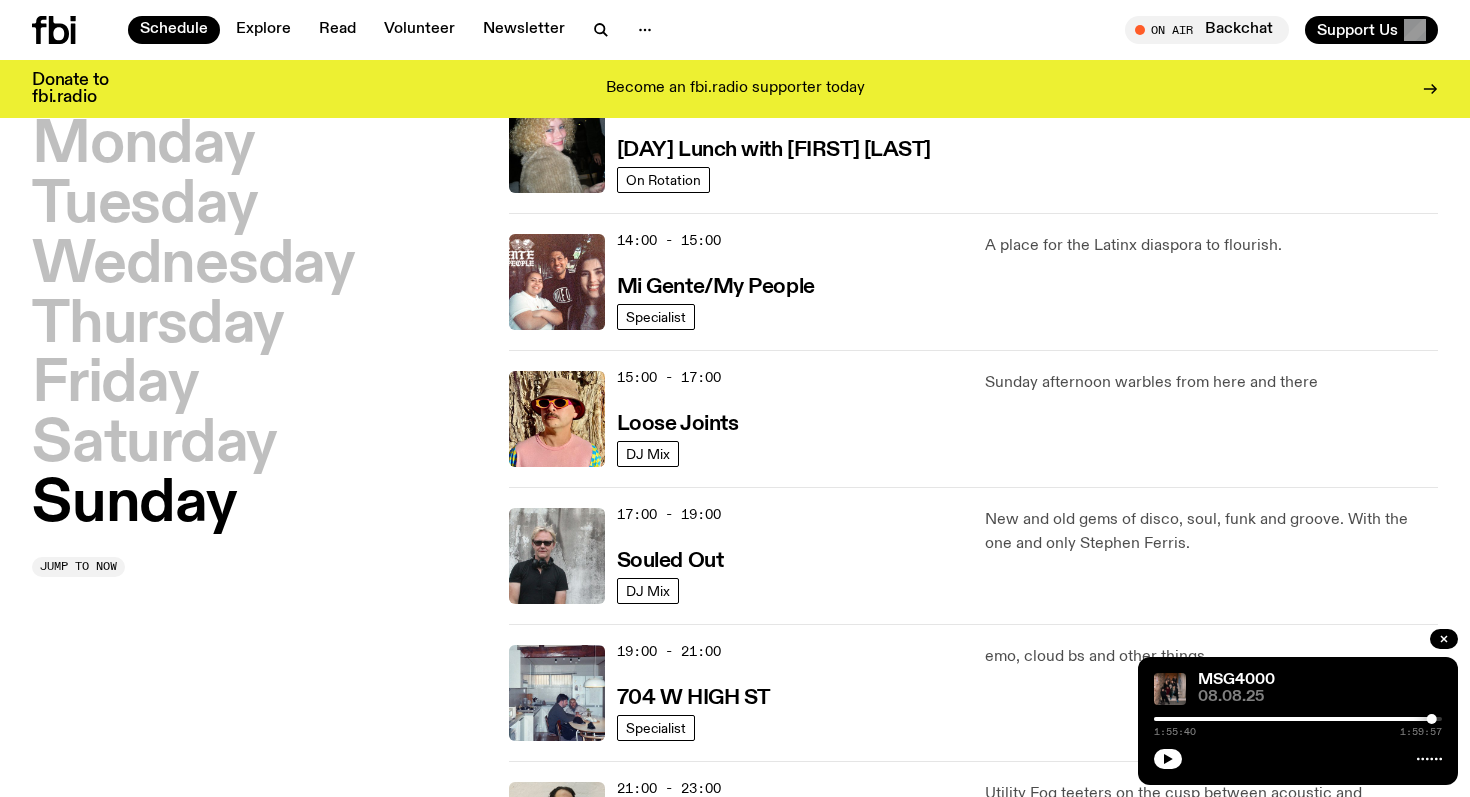 scroll, scrollTop: 1199, scrollLeft: 0, axis: vertical 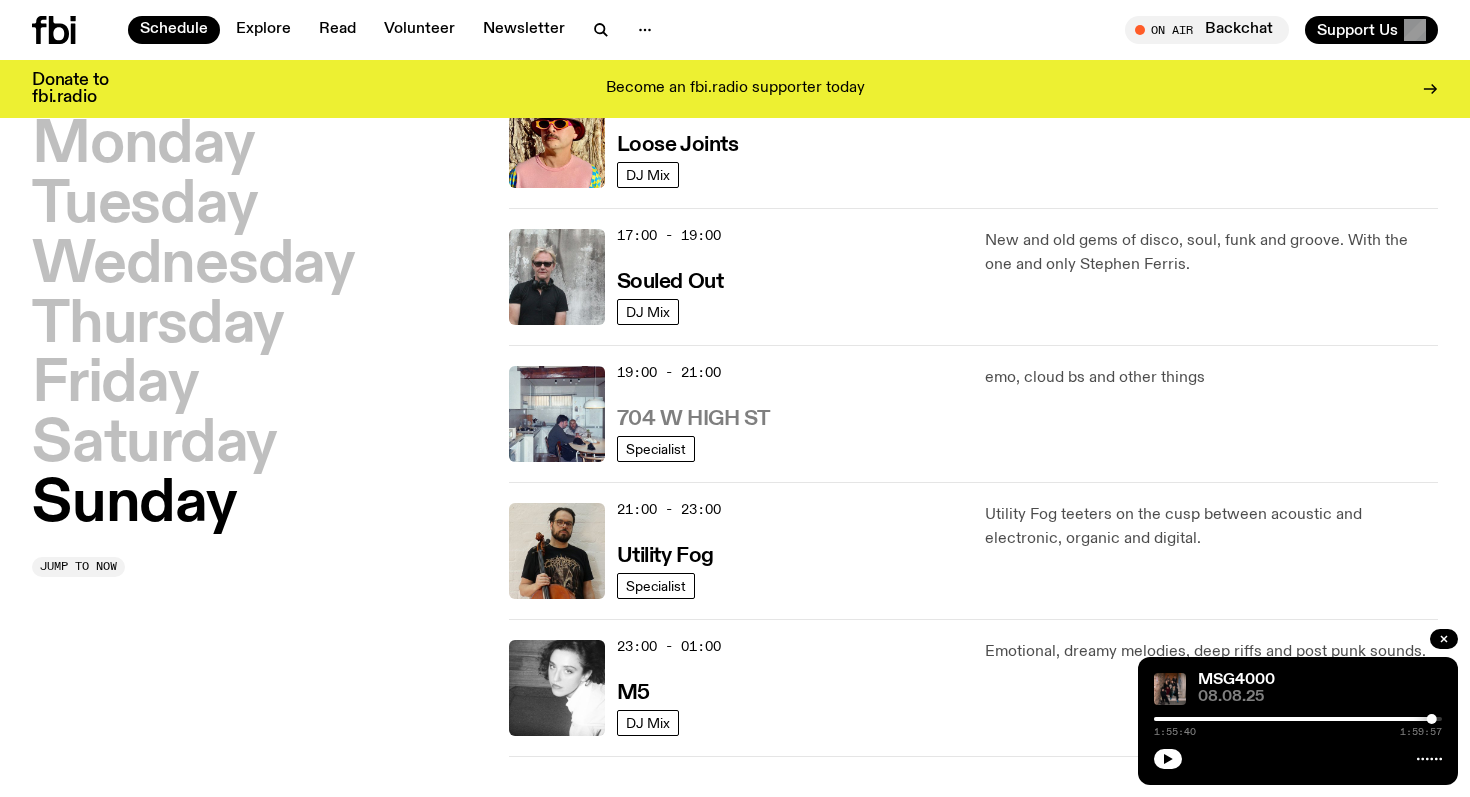 click on "704 W HIGH ST" at bounding box center [693, 419] 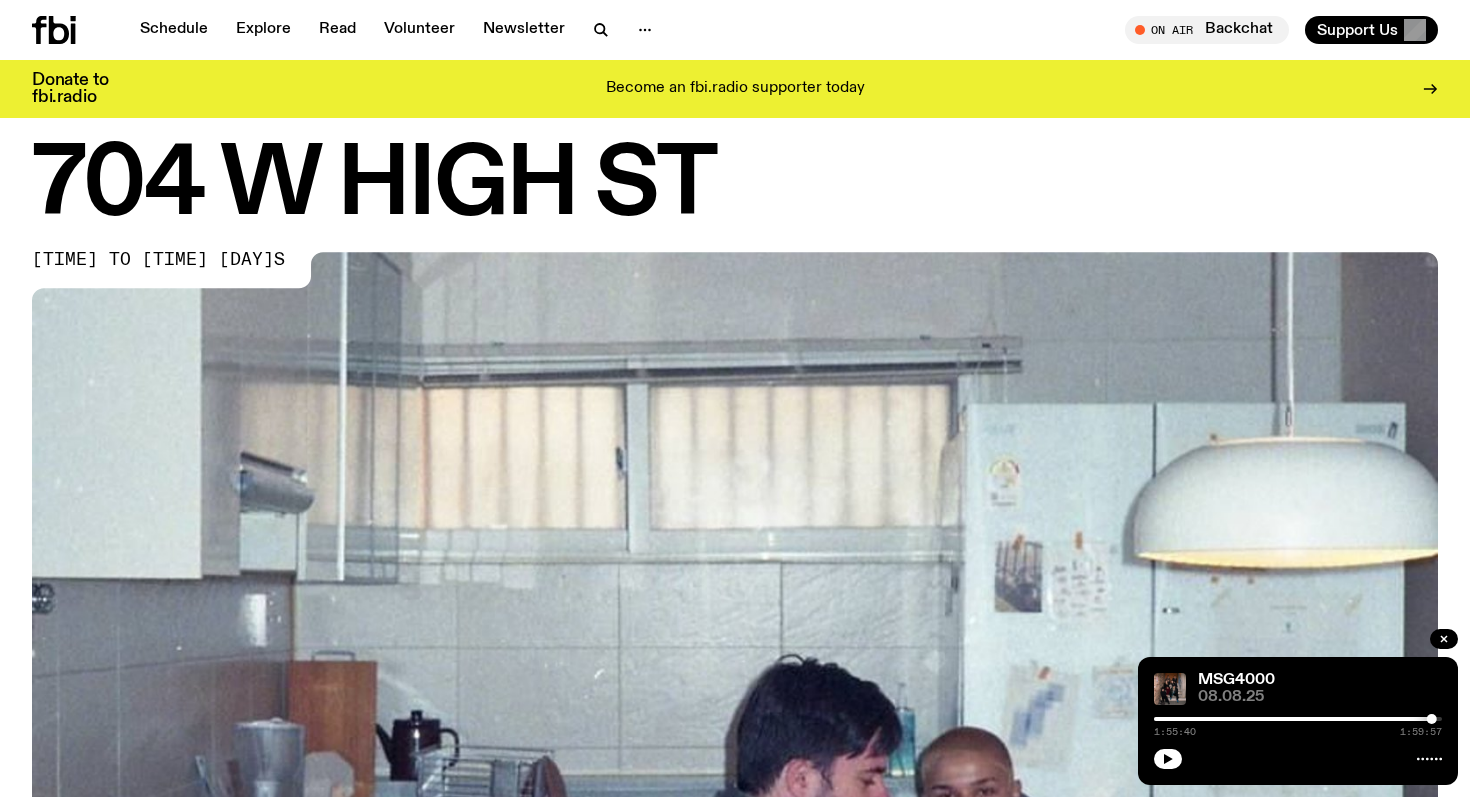 scroll, scrollTop: 0, scrollLeft: 0, axis: both 